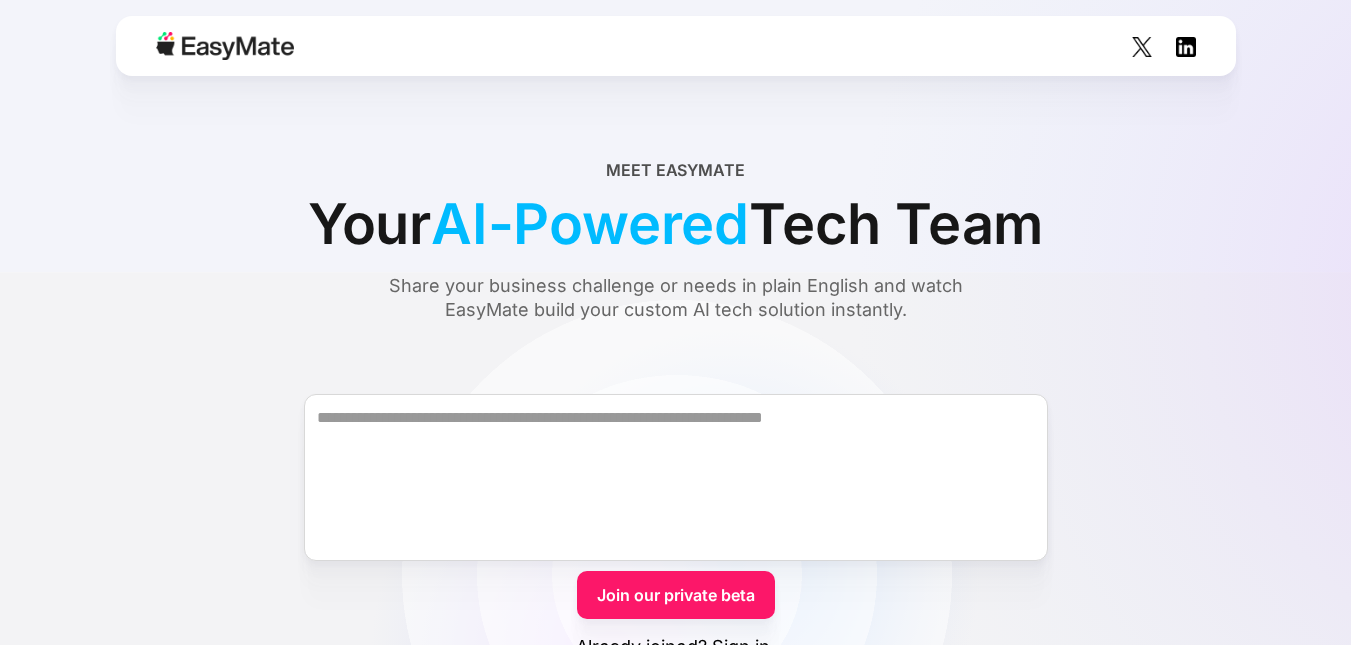 scroll, scrollTop: 0, scrollLeft: 0, axis: both 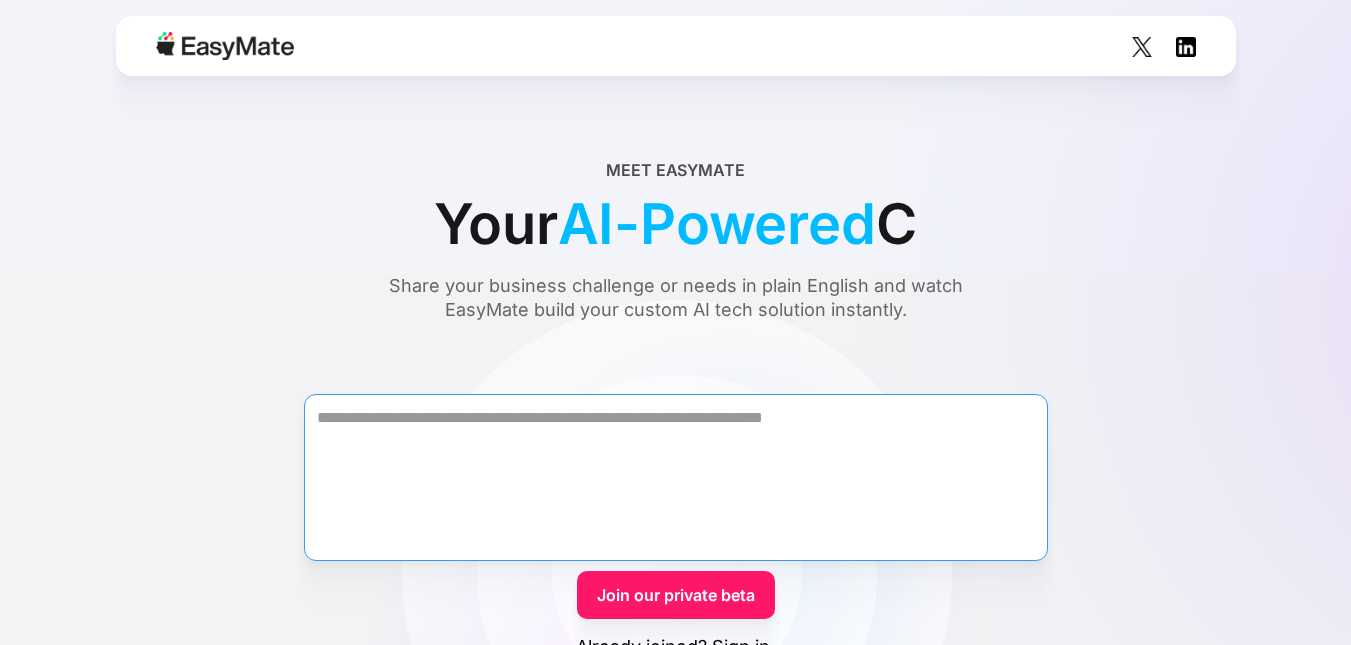click at bounding box center (676, 477) 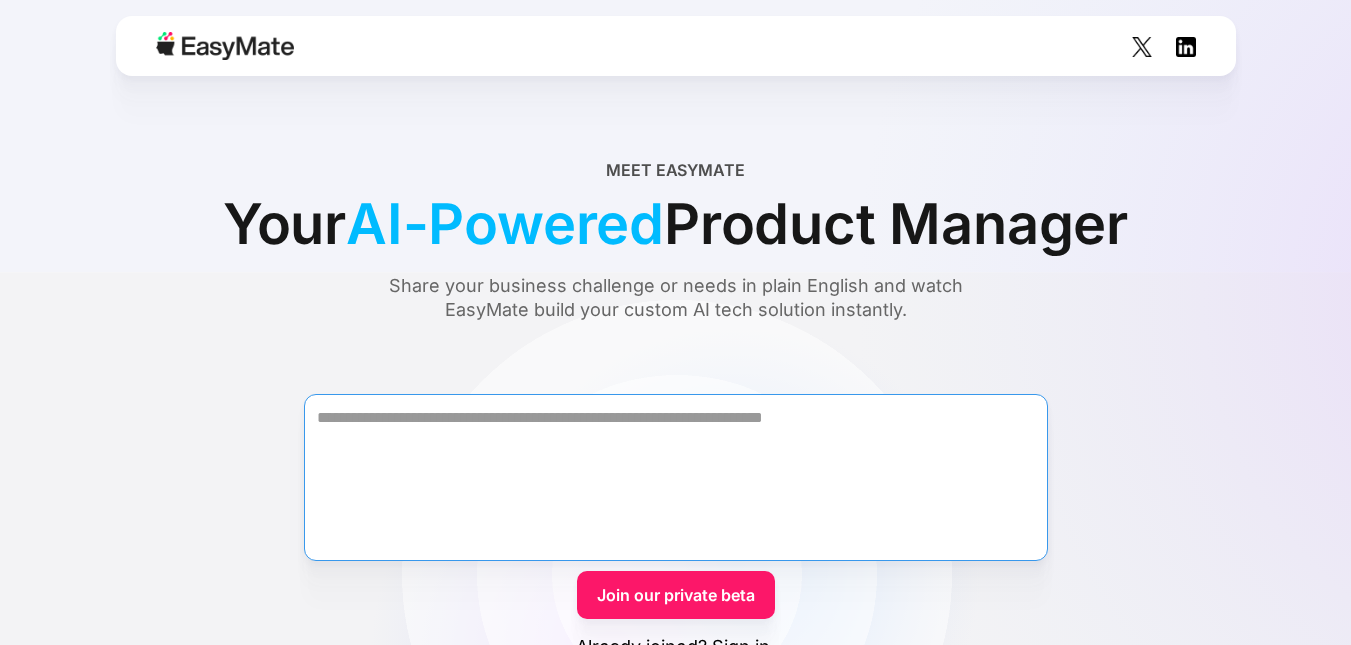 paste on "**********" 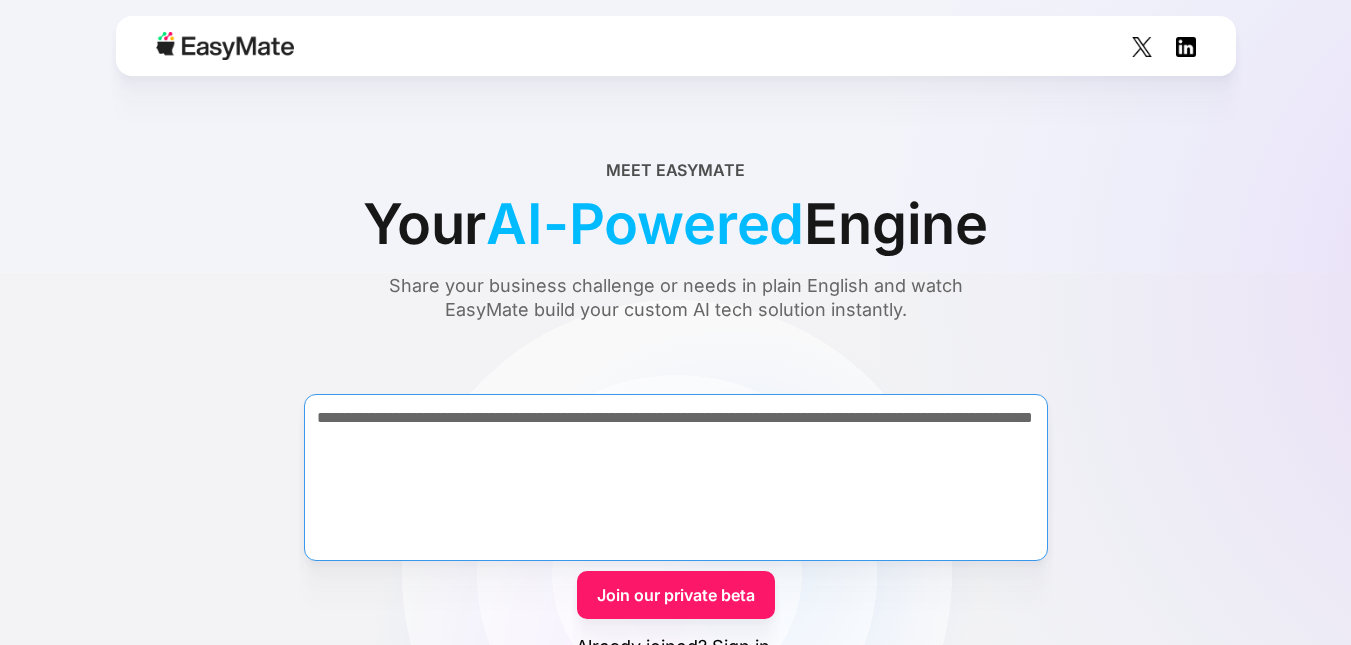 type on "**********" 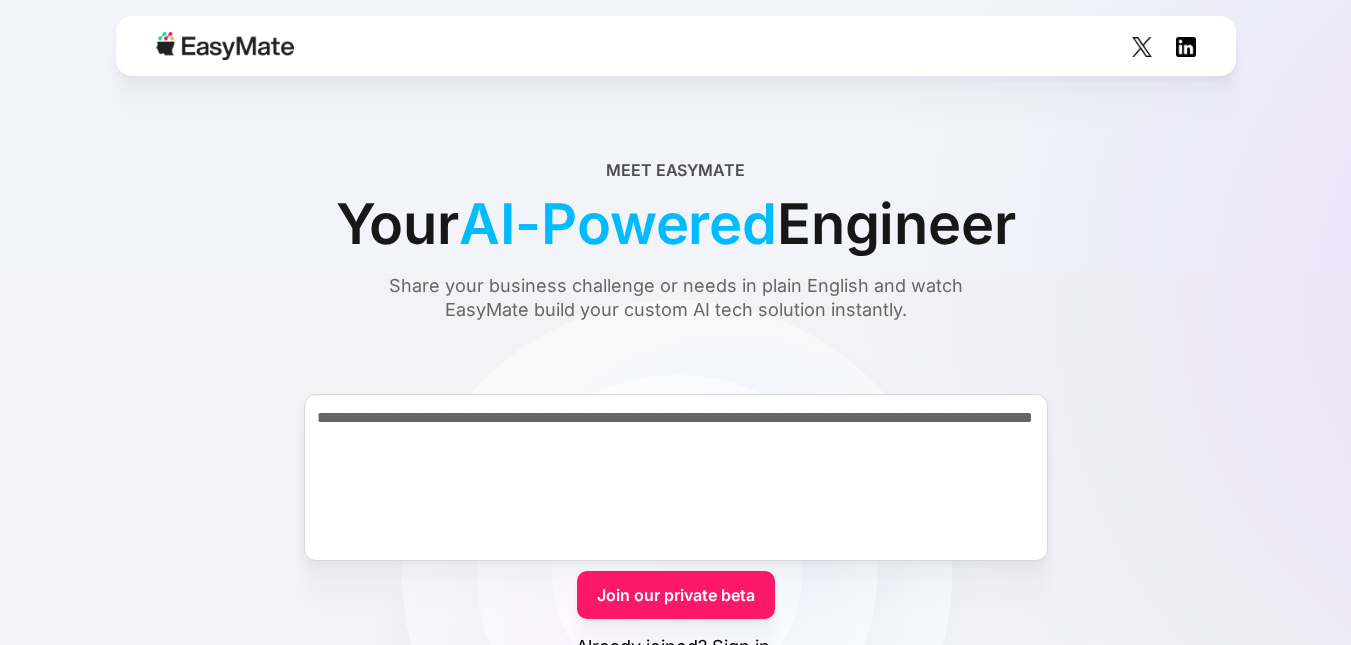 click on "Join our private beta" at bounding box center (676, 595) 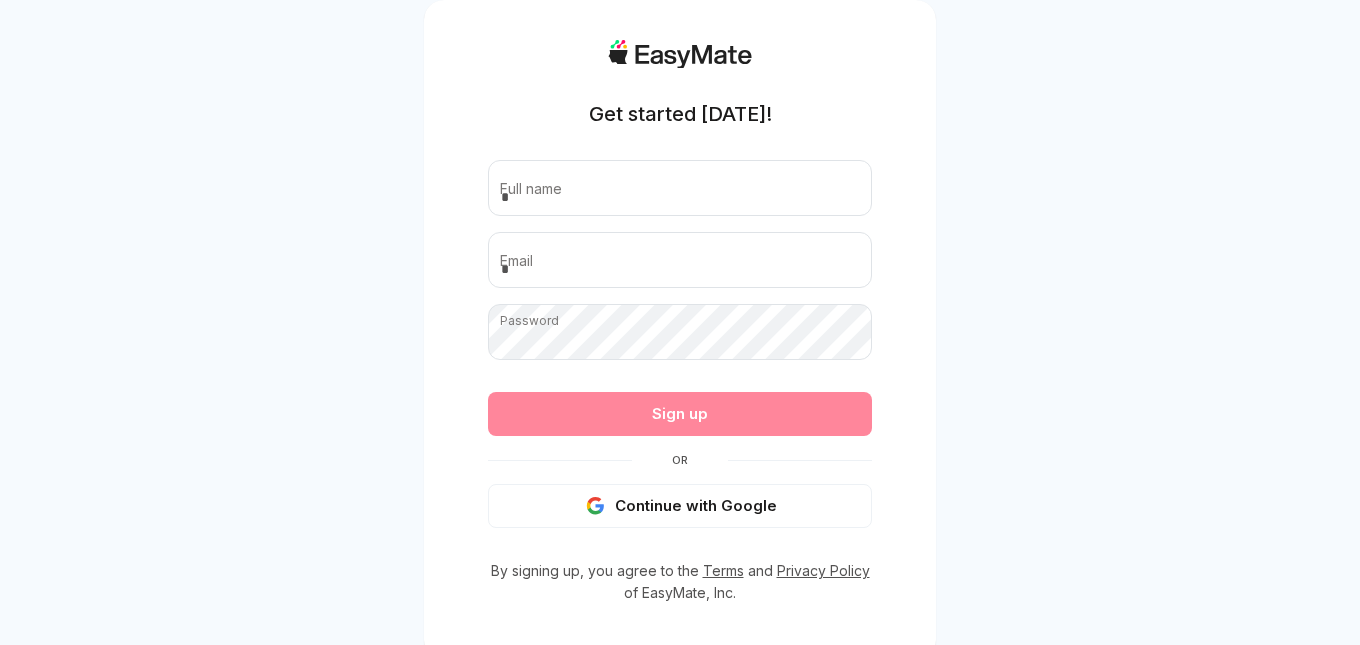 scroll, scrollTop: 0, scrollLeft: 0, axis: both 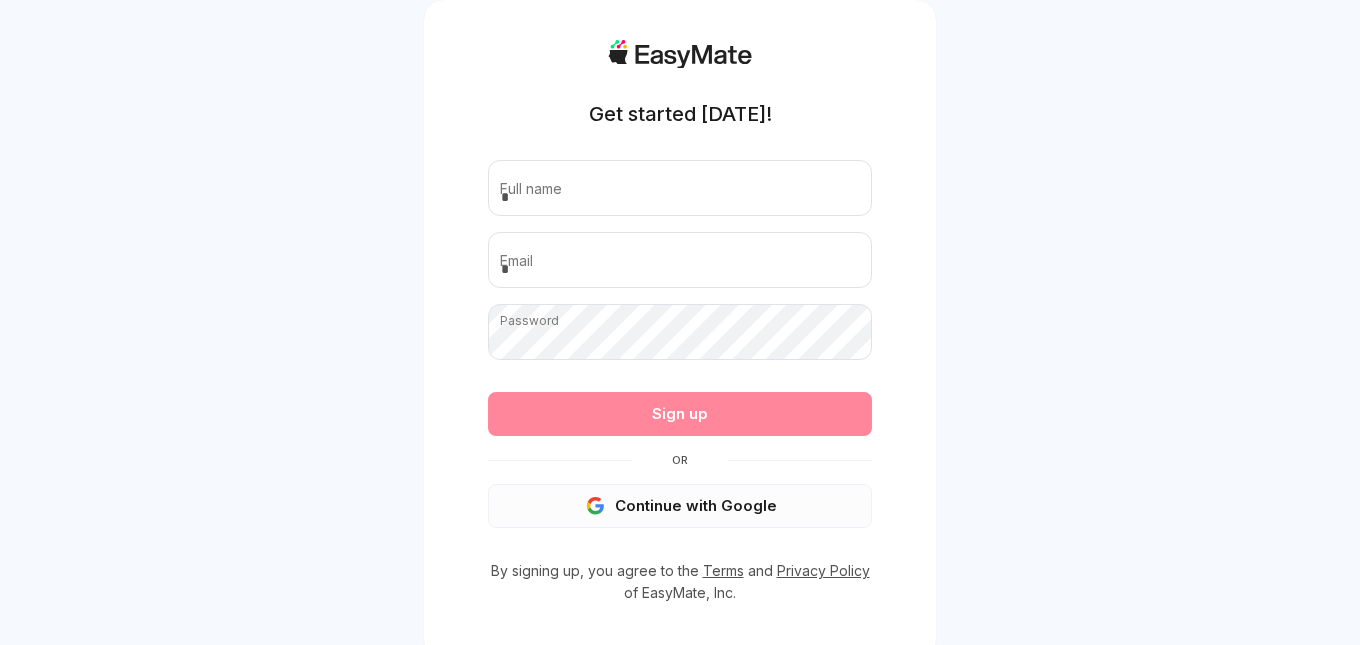 click 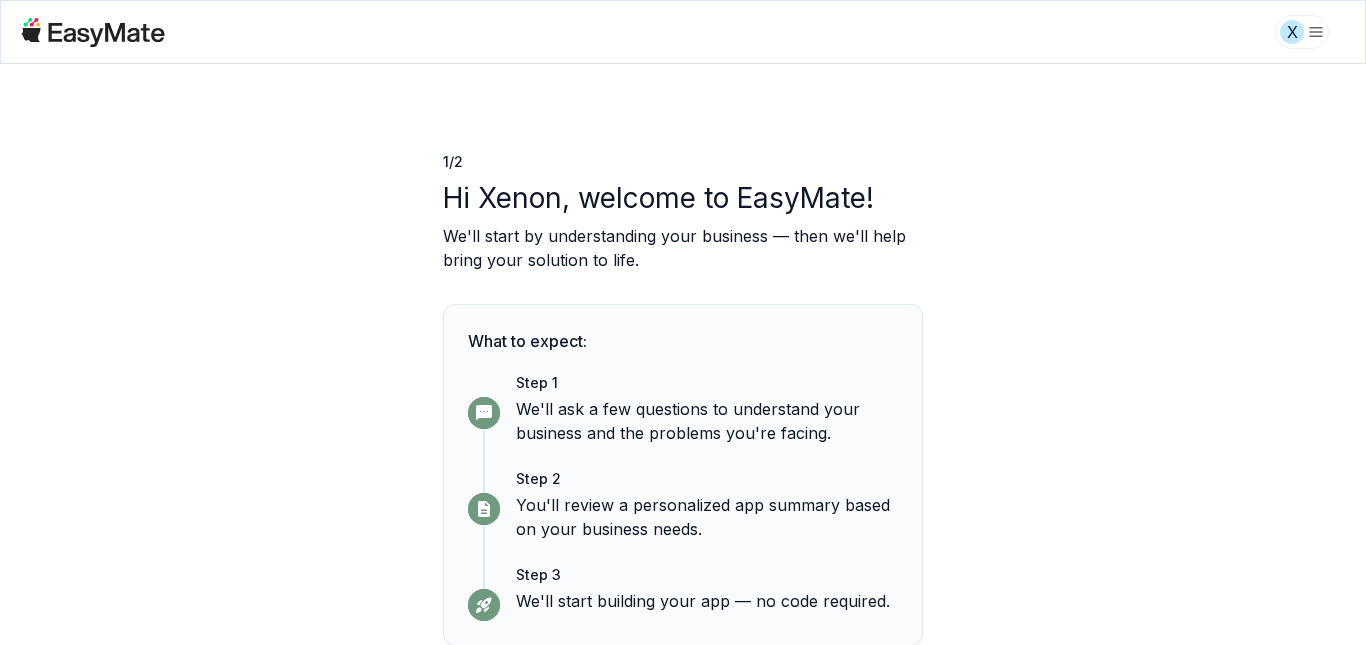 scroll, scrollTop: 0, scrollLeft: 0, axis: both 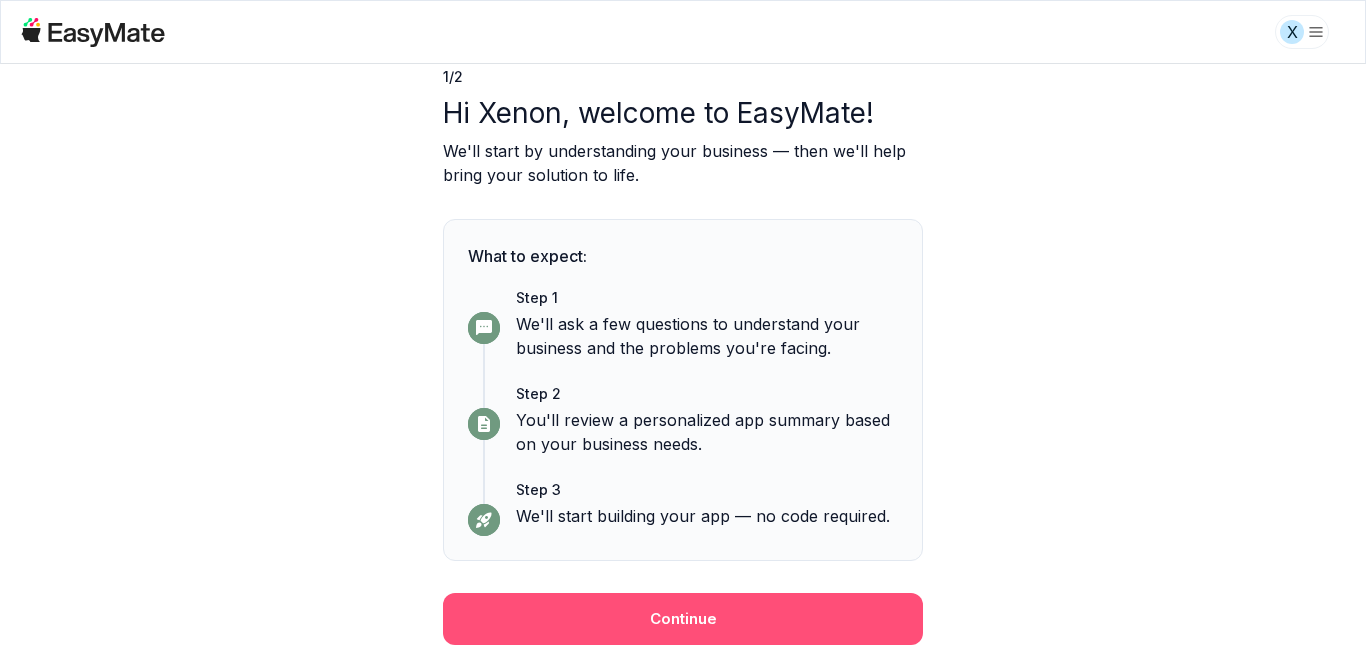 click on "Continue" at bounding box center (683, 619) 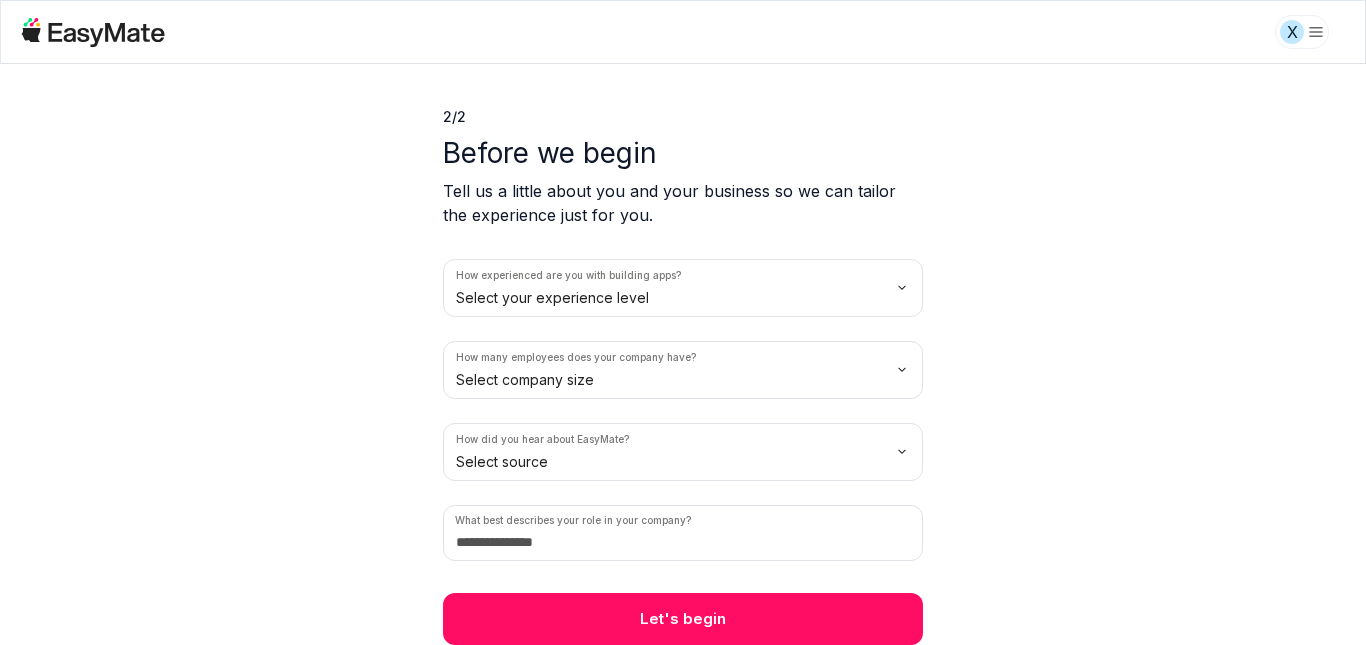 scroll, scrollTop: 45, scrollLeft: 0, axis: vertical 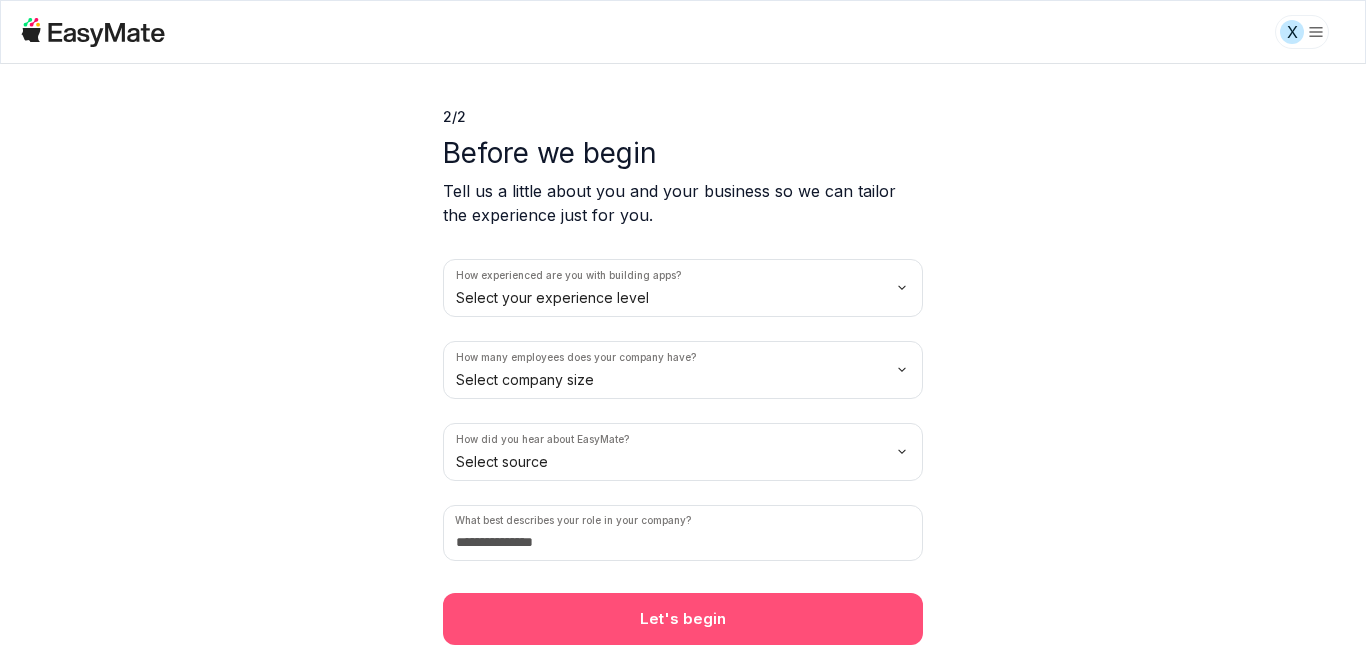 click on "Let's begin" at bounding box center [683, 619] 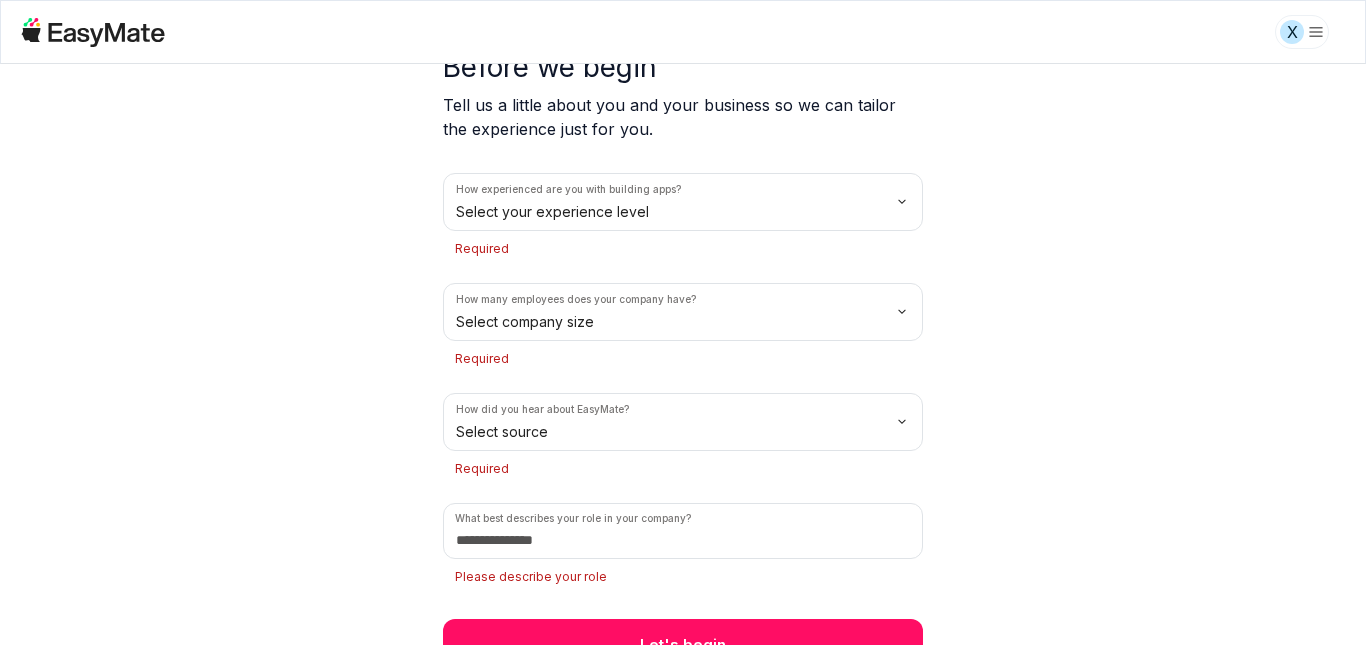 scroll, scrollTop: 157, scrollLeft: 0, axis: vertical 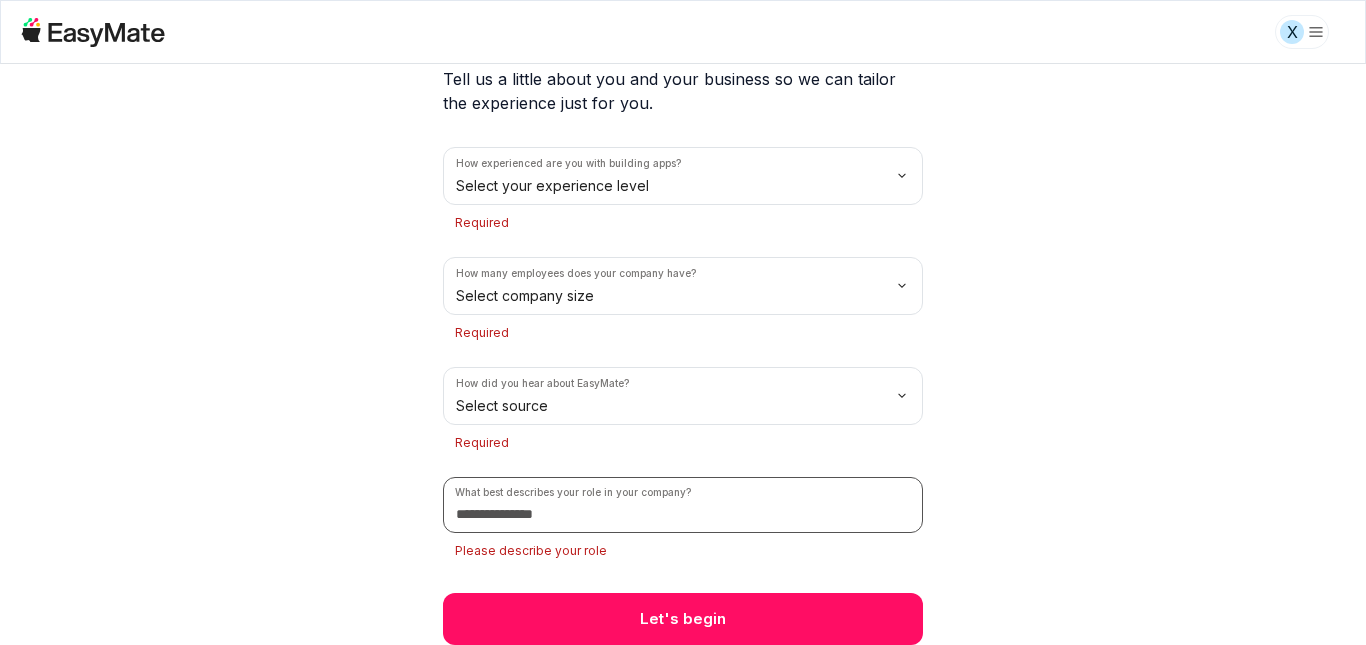 click at bounding box center [683, 505] 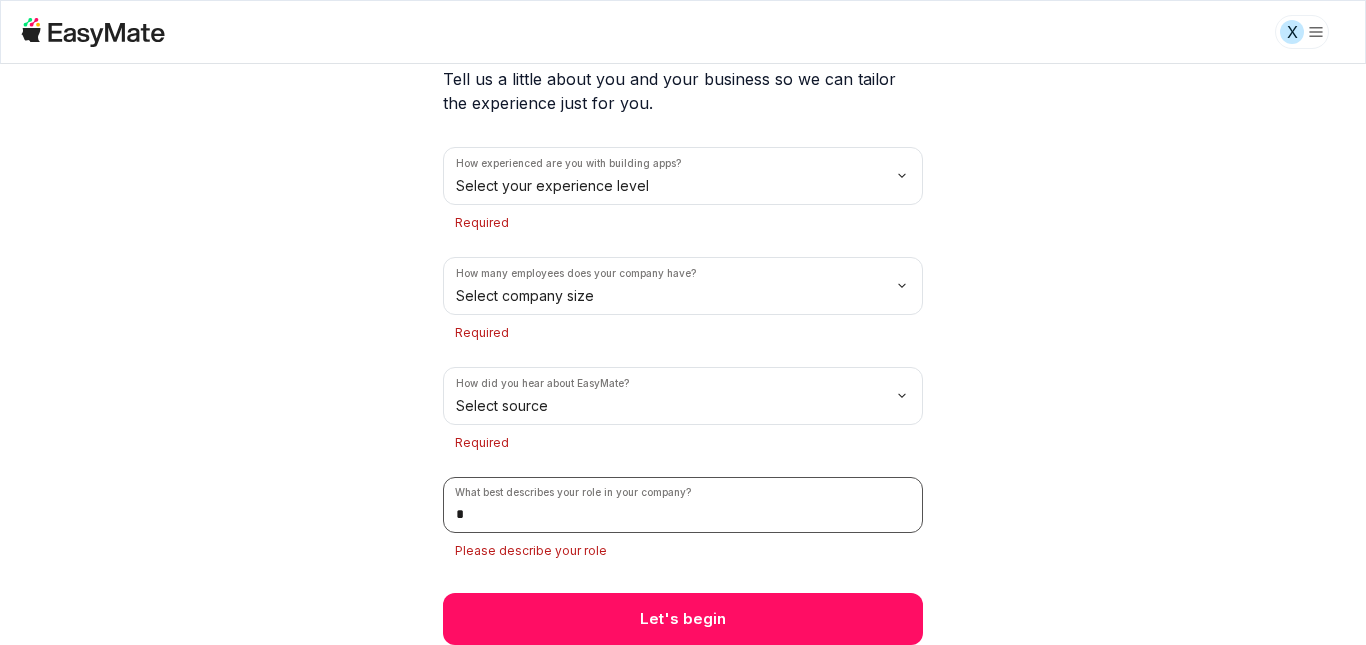 scroll, scrollTop: 129, scrollLeft: 0, axis: vertical 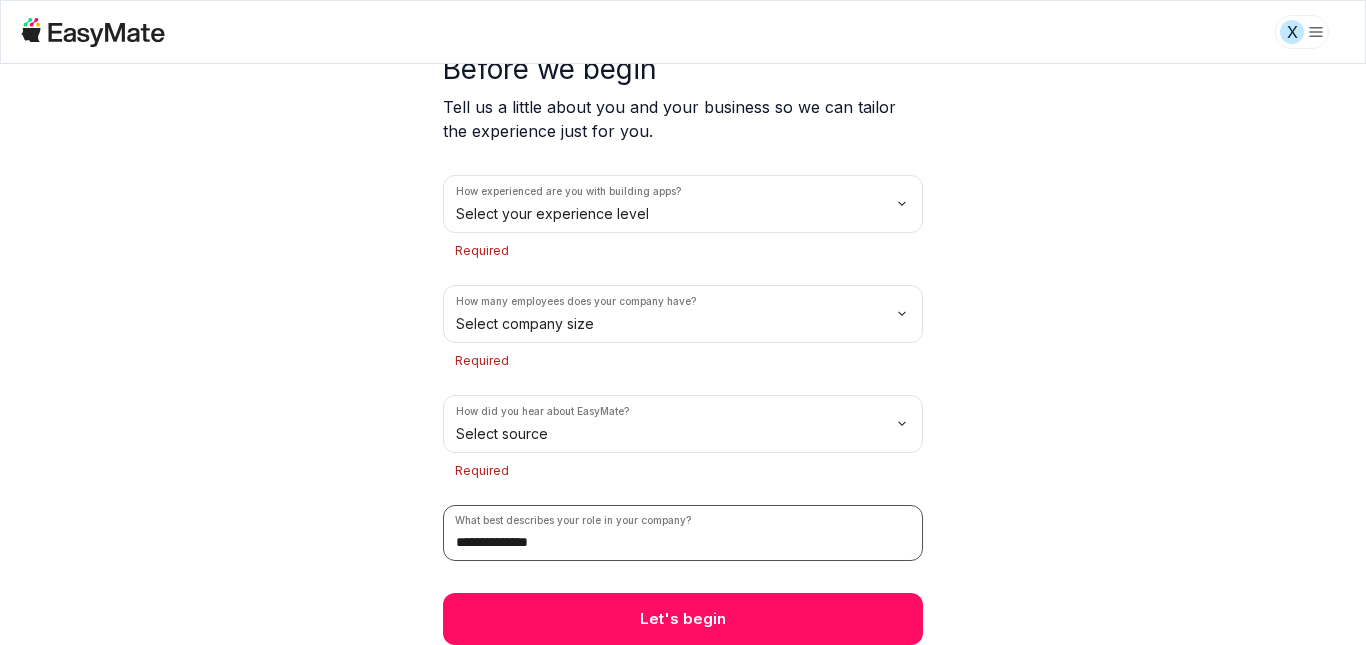 type on "**********" 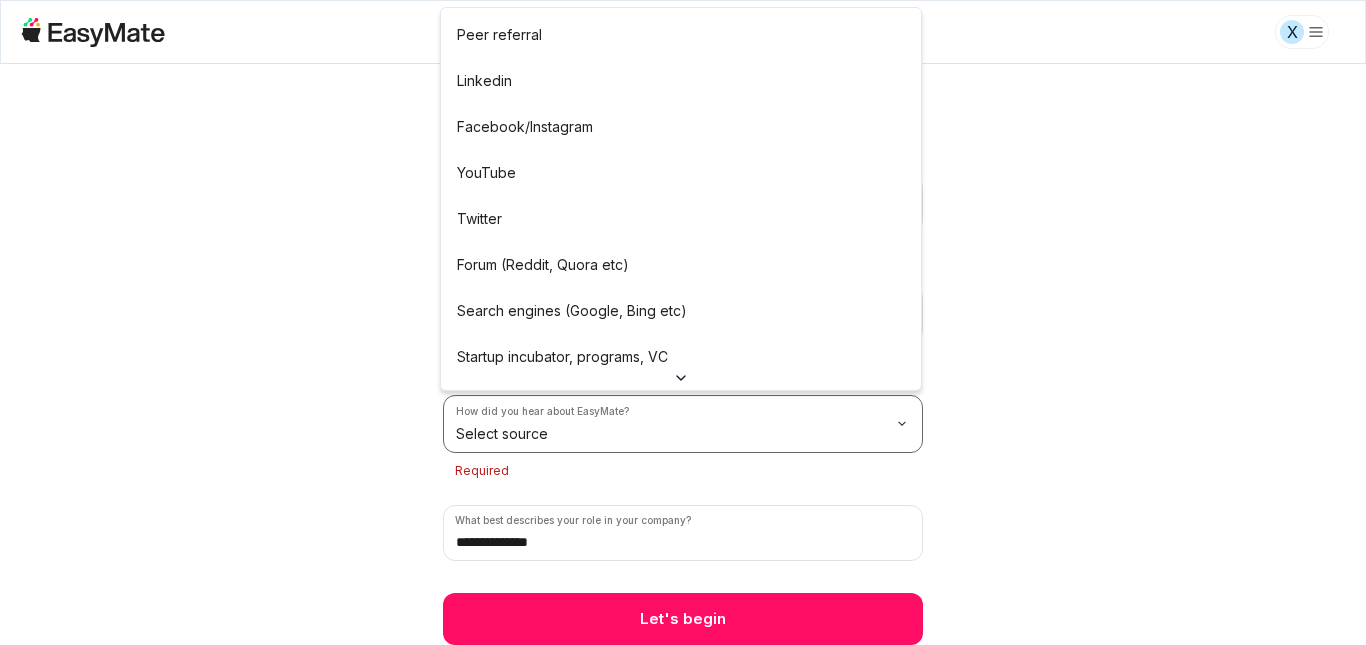 click on "**********" at bounding box center [683, 322] 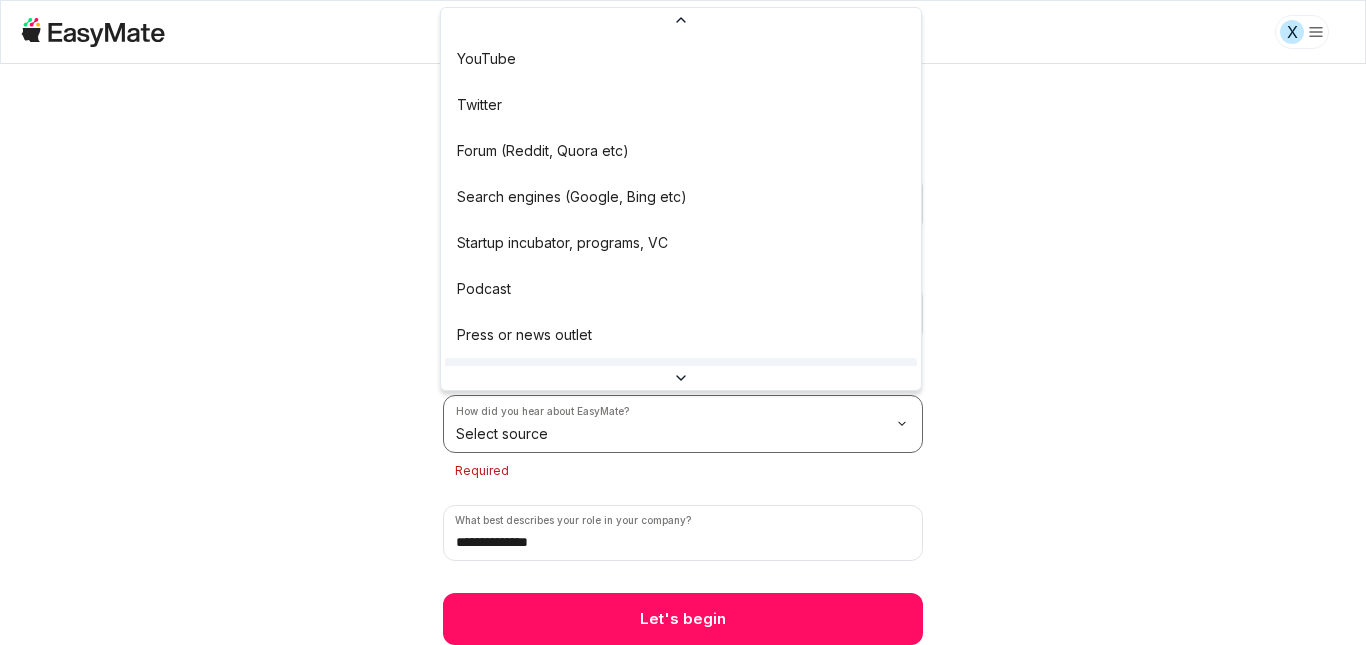 scroll, scrollTop: 156, scrollLeft: 0, axis: vertical 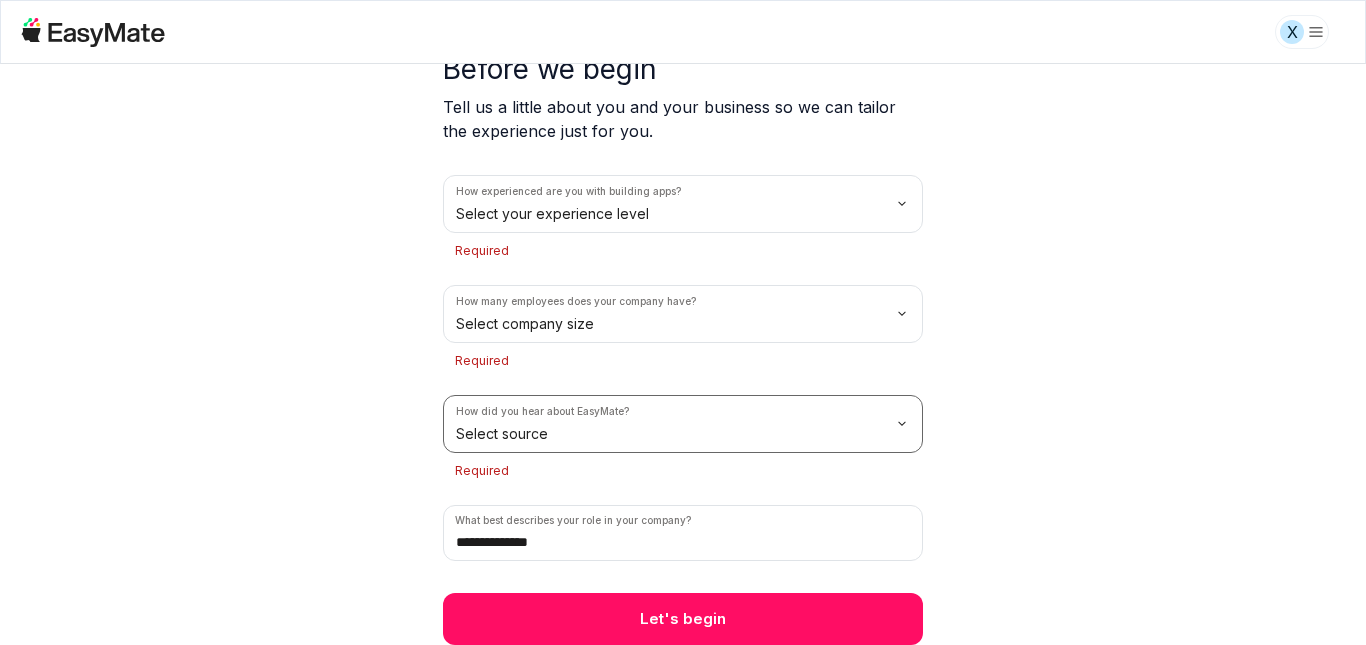 click on "**********" at bounding box center [683, 322] 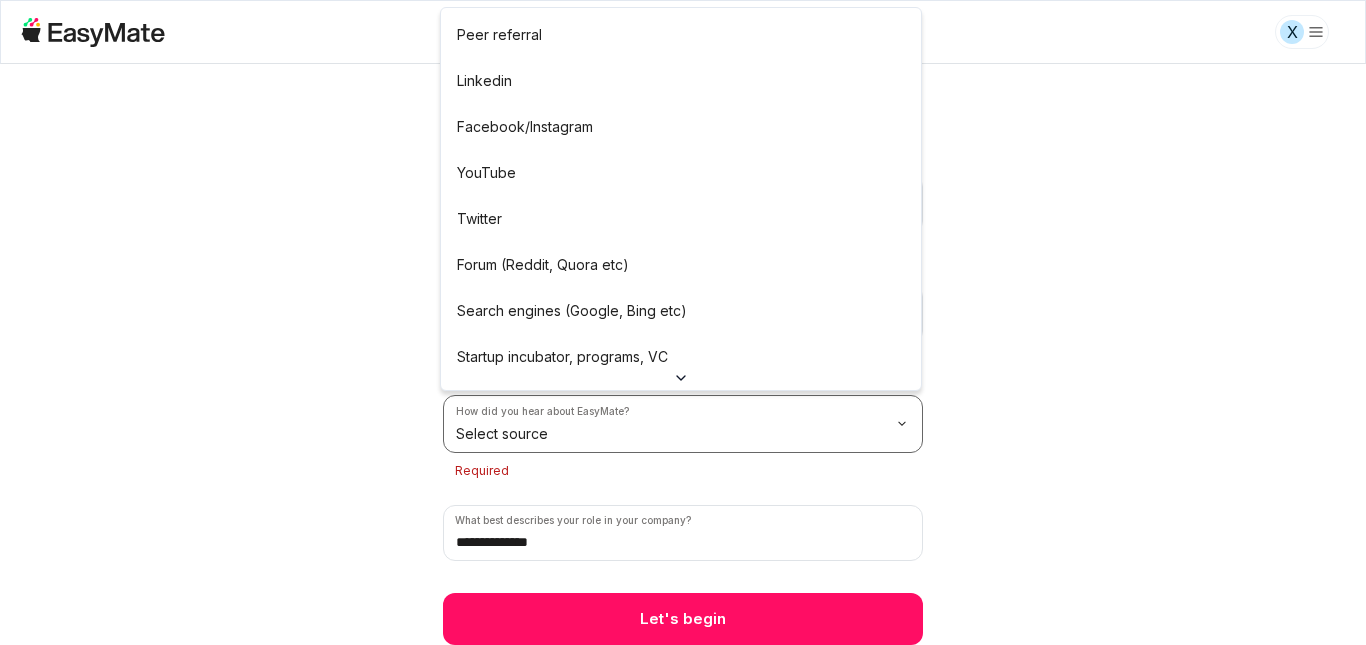 click on "**********" at bounding box center (683, 322) 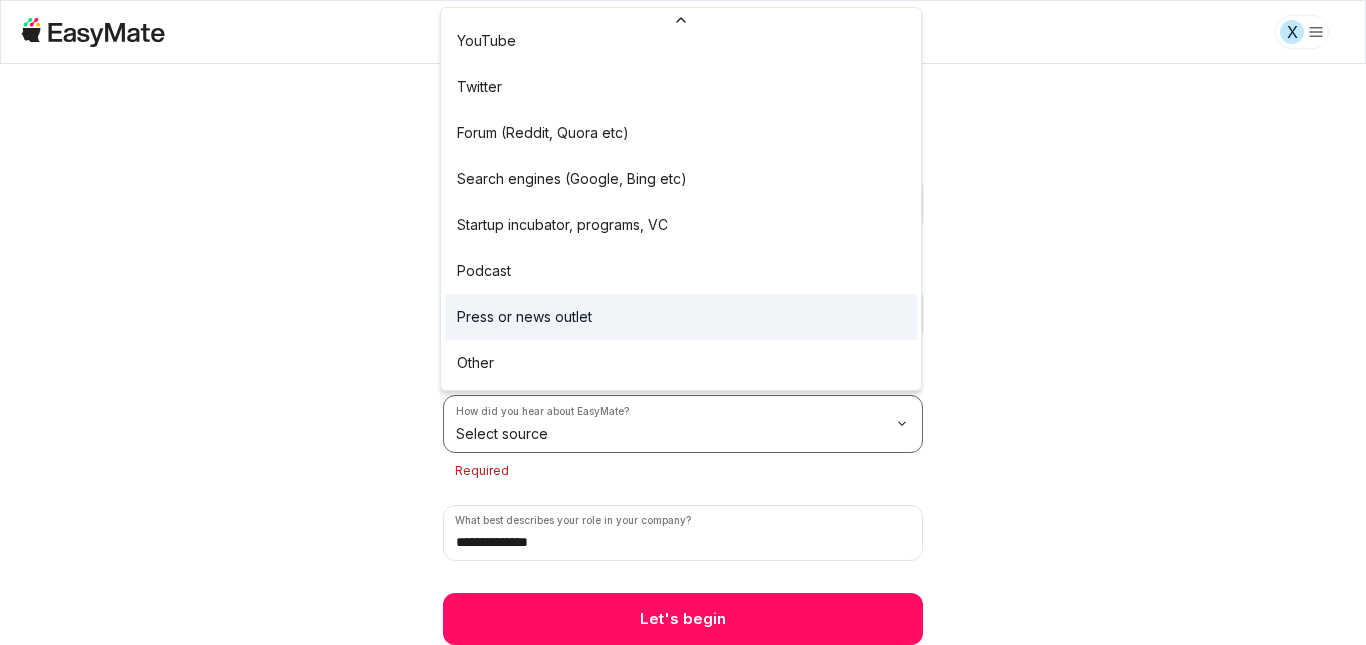 scroll, scrollTop: 156, scrollLeft: 0, axis: vertical 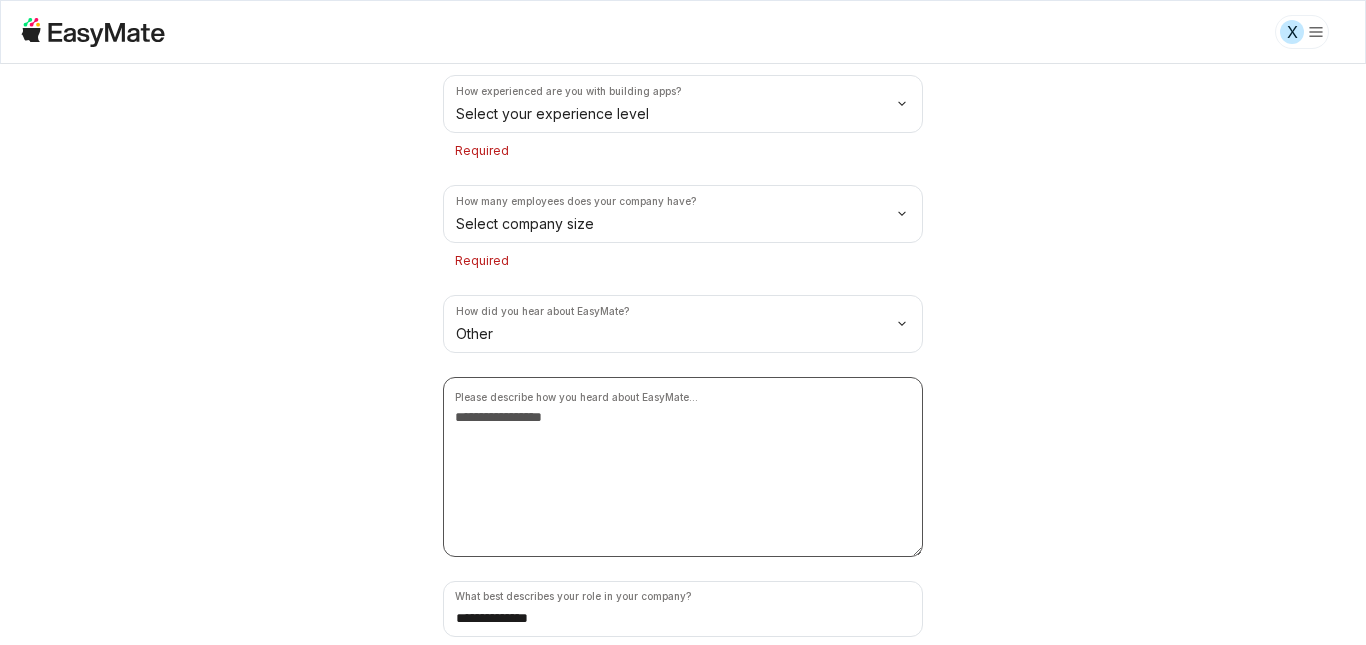 click at bounding box center [683, 467] 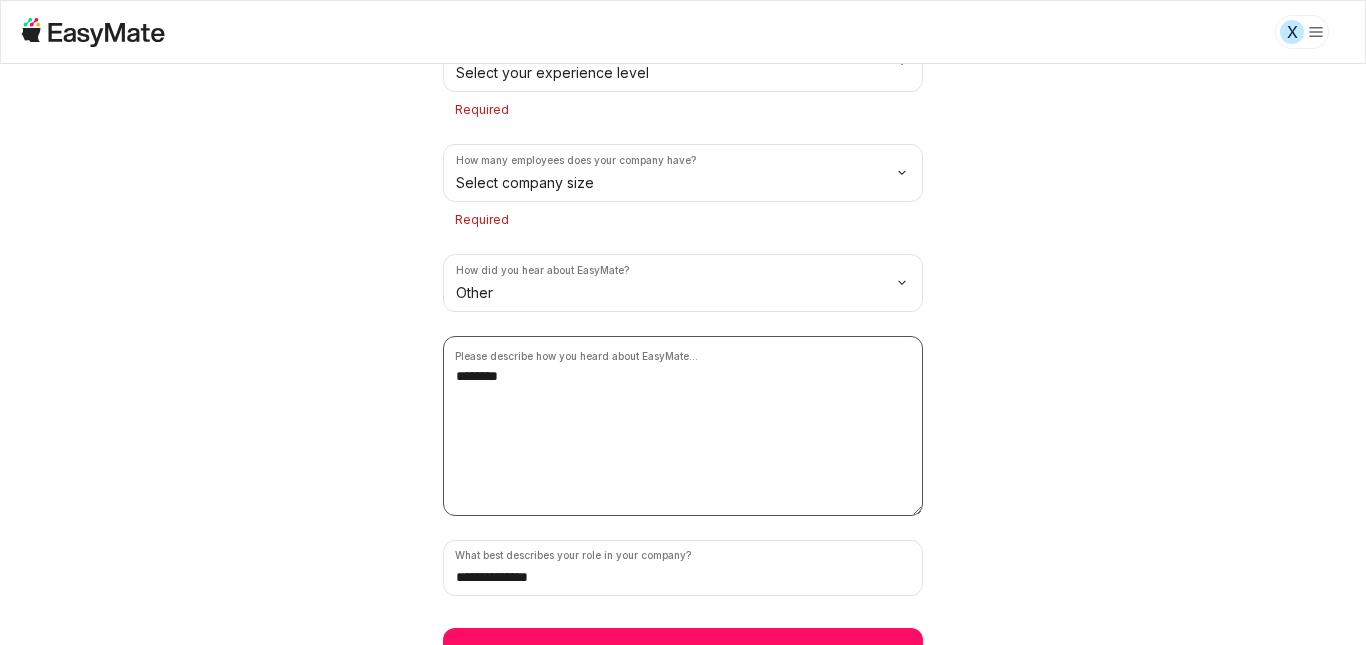 scroll, scrollTop: 305, scrollLeft: 0, axis: vertical 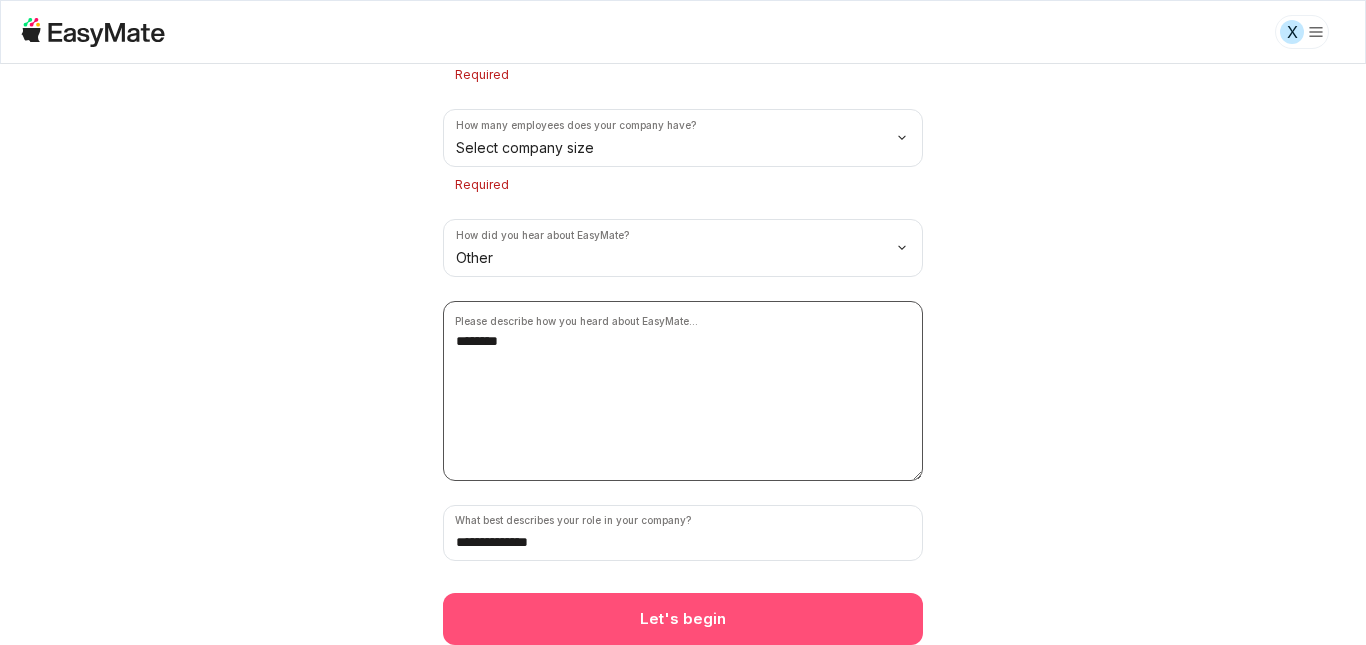 type on "********" 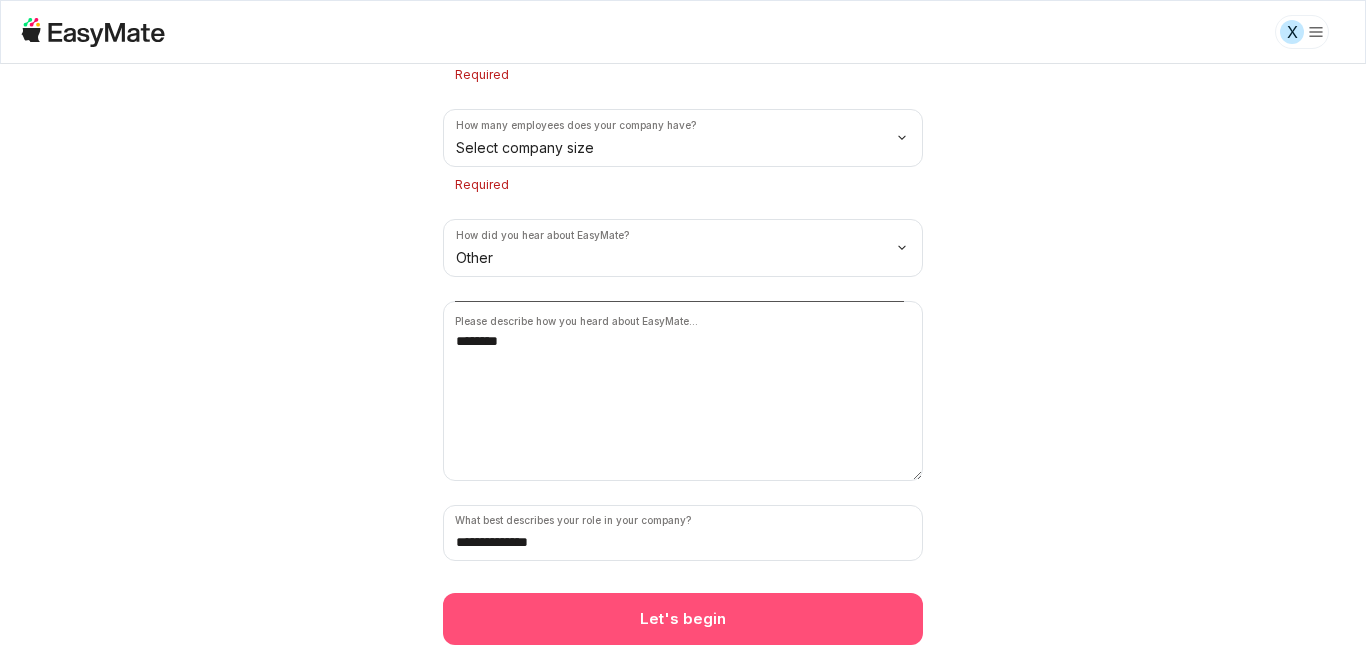 click on "Let's begin" at bounding box center [683, 619] 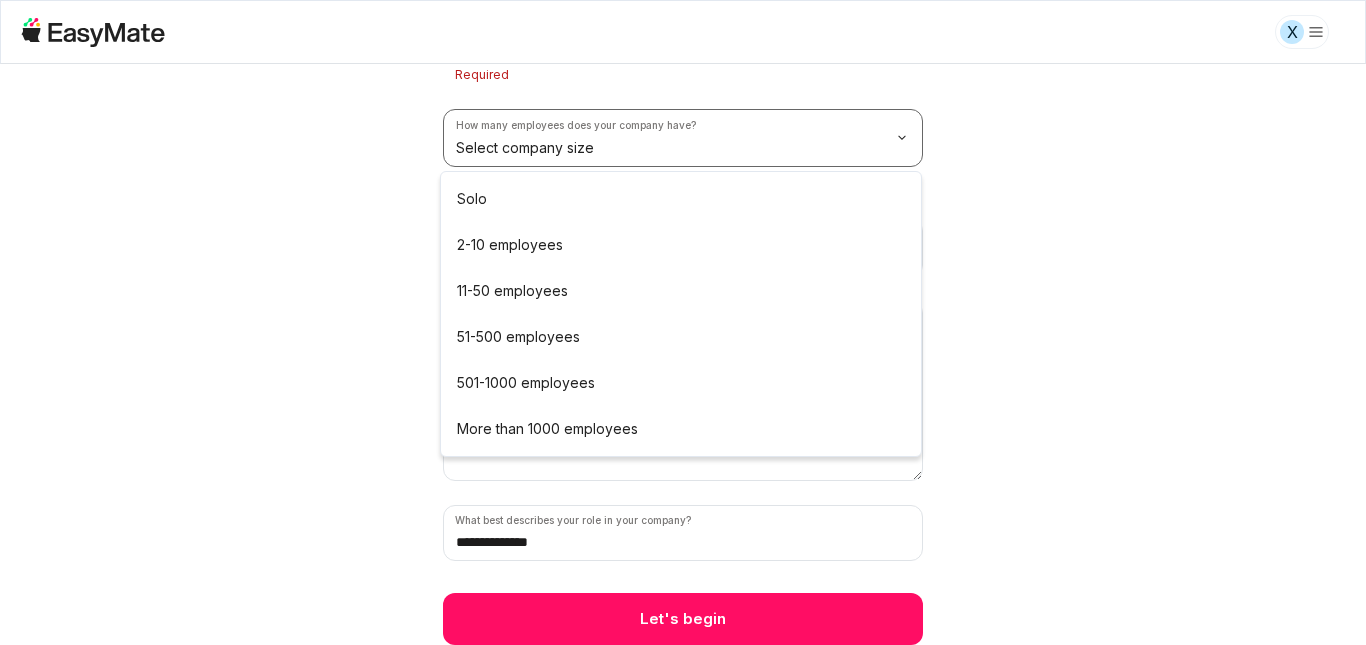 click on "**********" at bounding box center [683, 322] 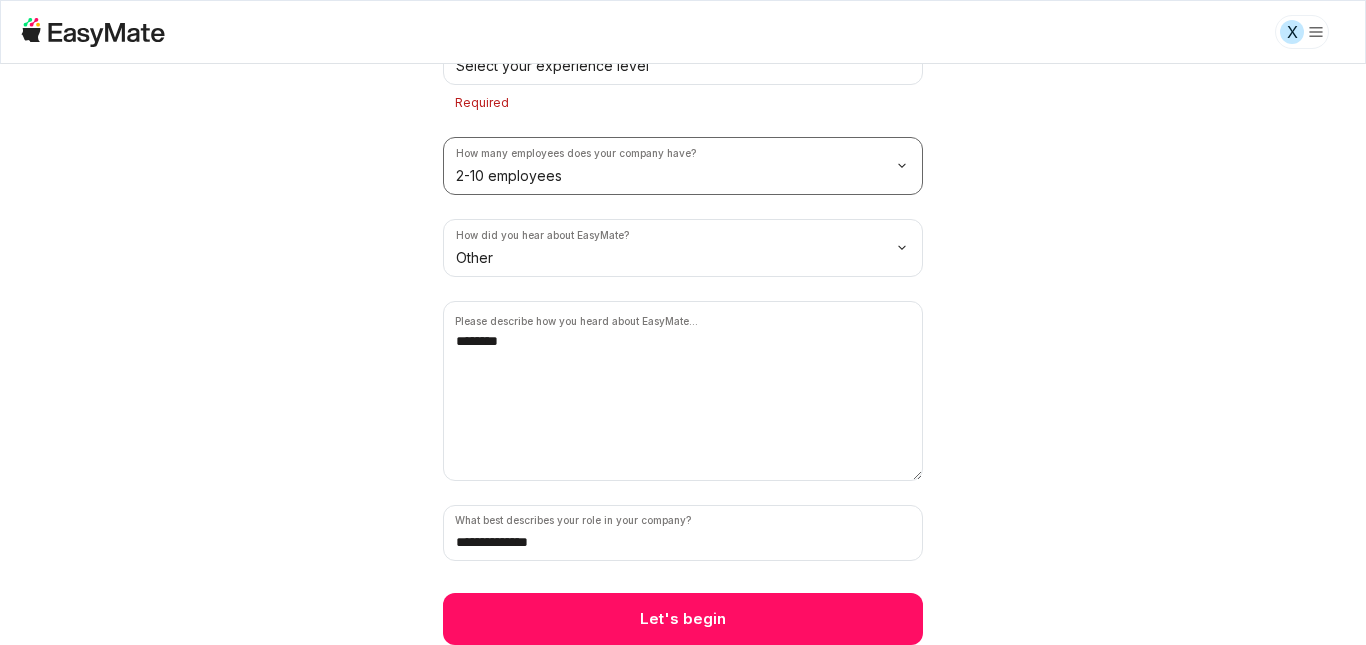 scroll, scrollTop: 177, scrollLeft: 0, axis: vertical 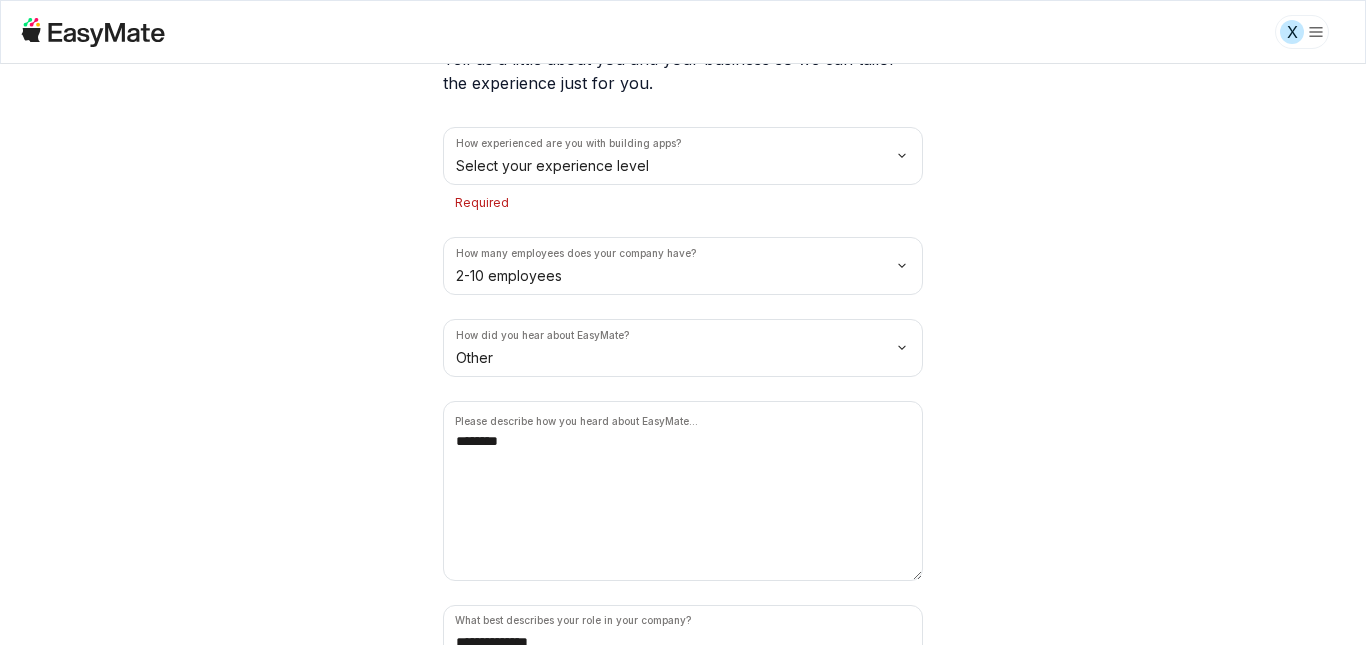 click on "**********" at bounding box center [683, 322] 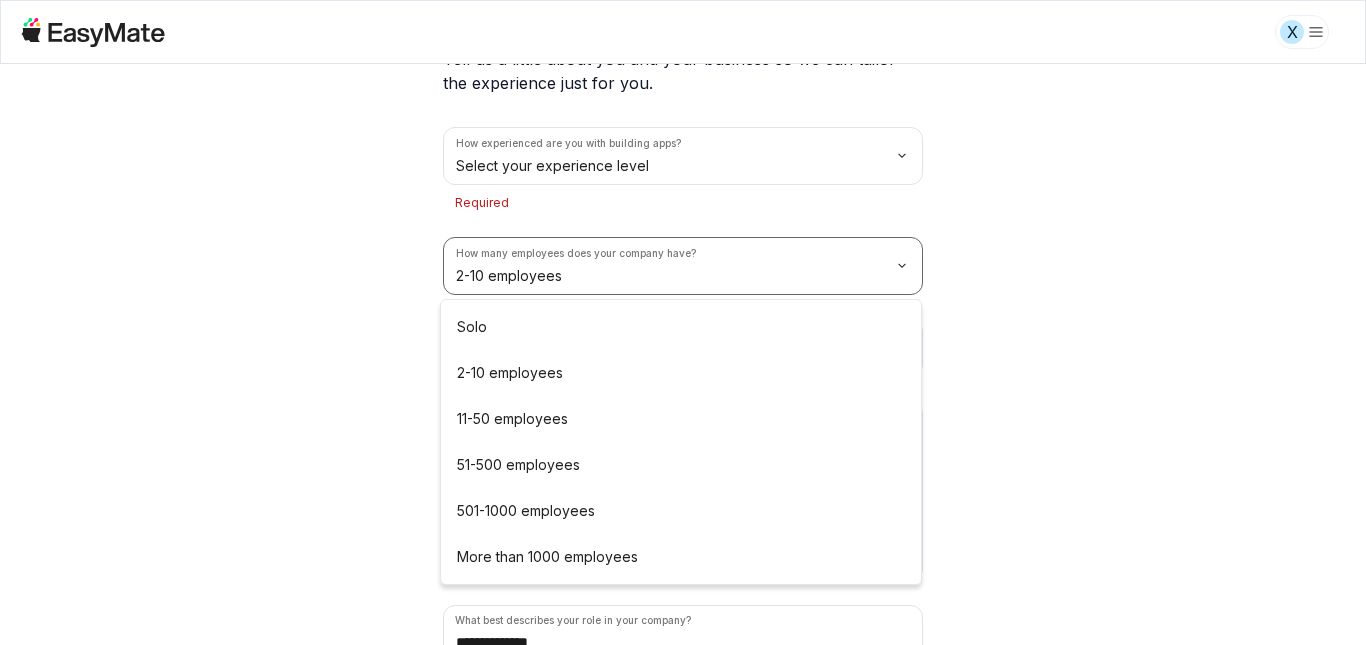 click on "**********" at bounding box center [683, 322] 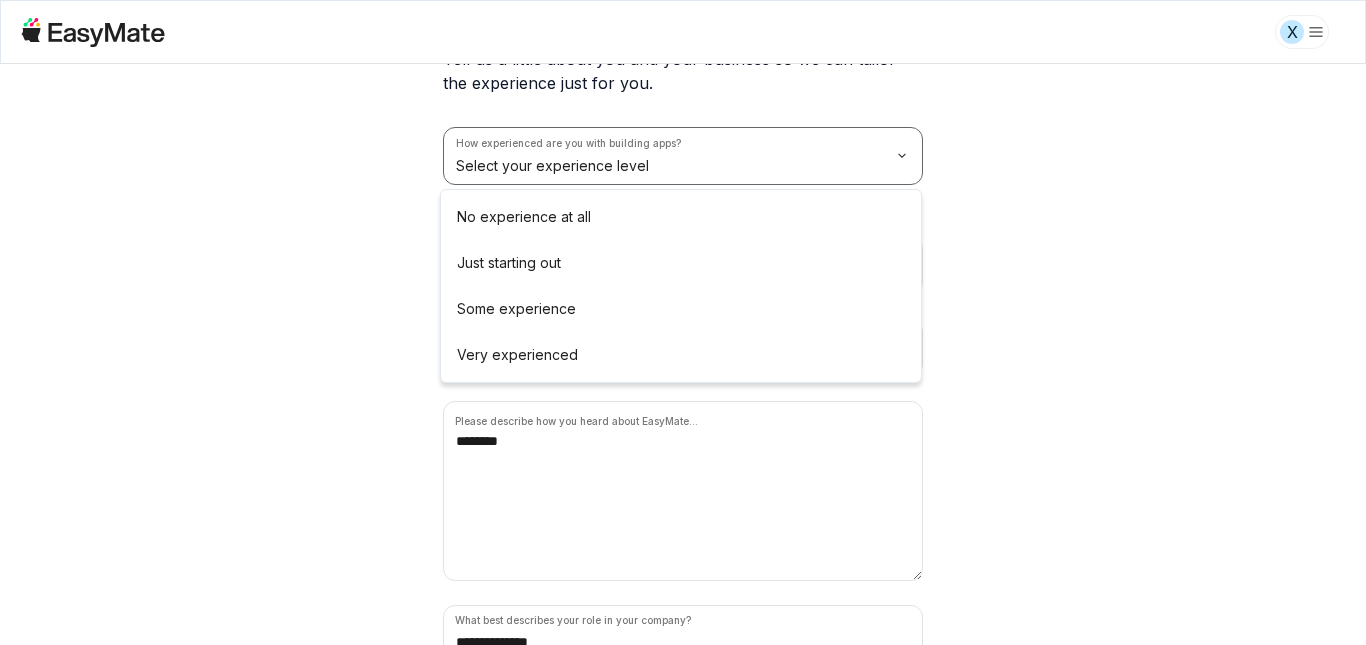 click on "**********" at bounding box center (683, 322) 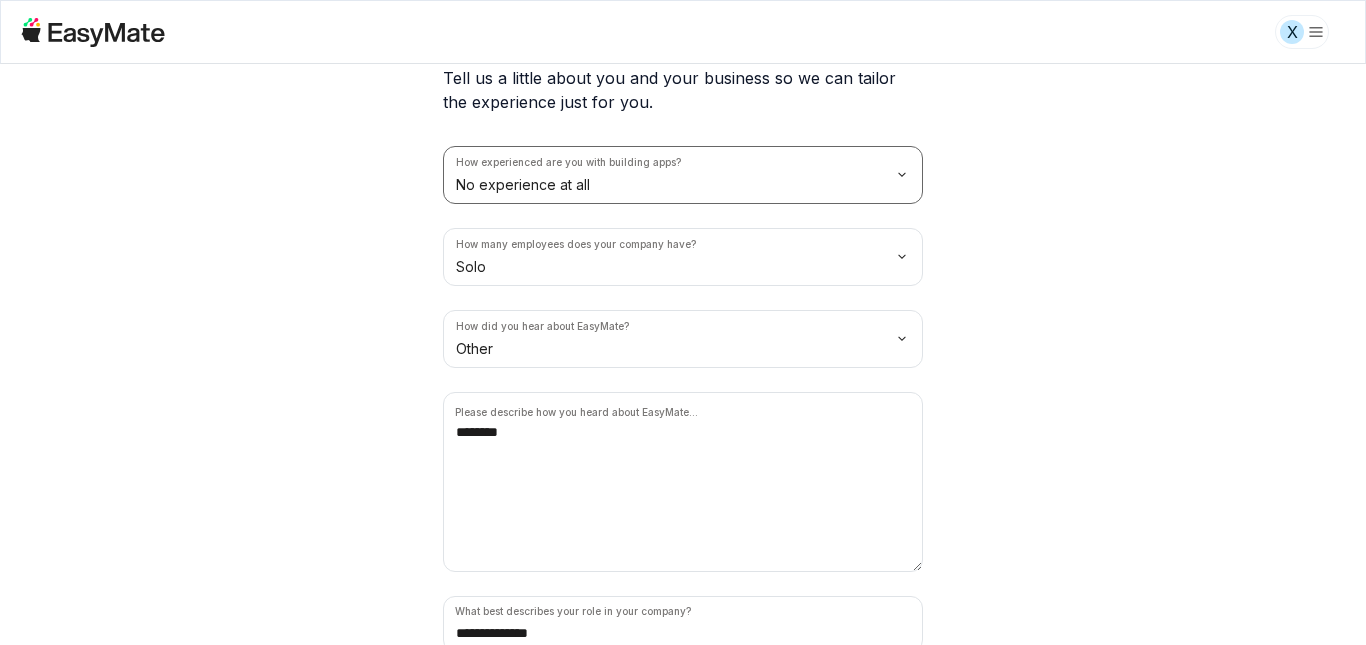 scroll, scrollTop: 249, scrollLeft: 0, axis: vertical 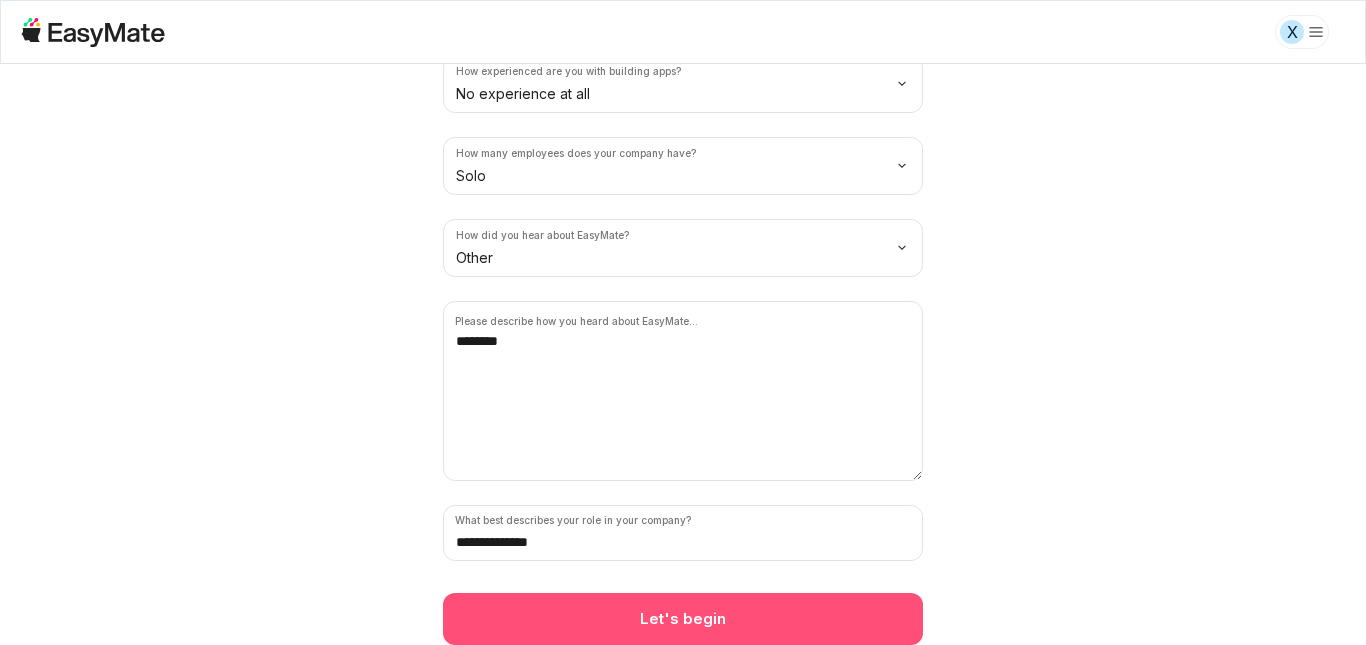 click on "Let's begin" at bounding box center [683, 619] 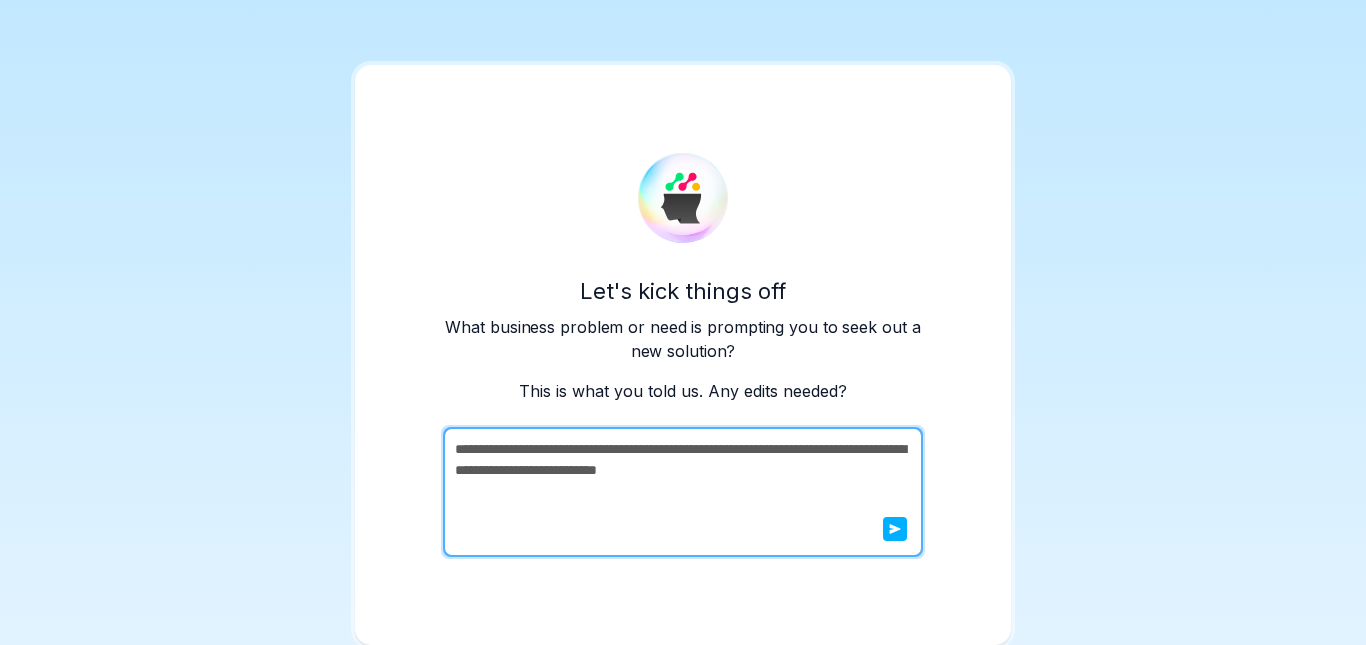 scroll, scrollTop: 0, scrollLeft: 0, axis: both 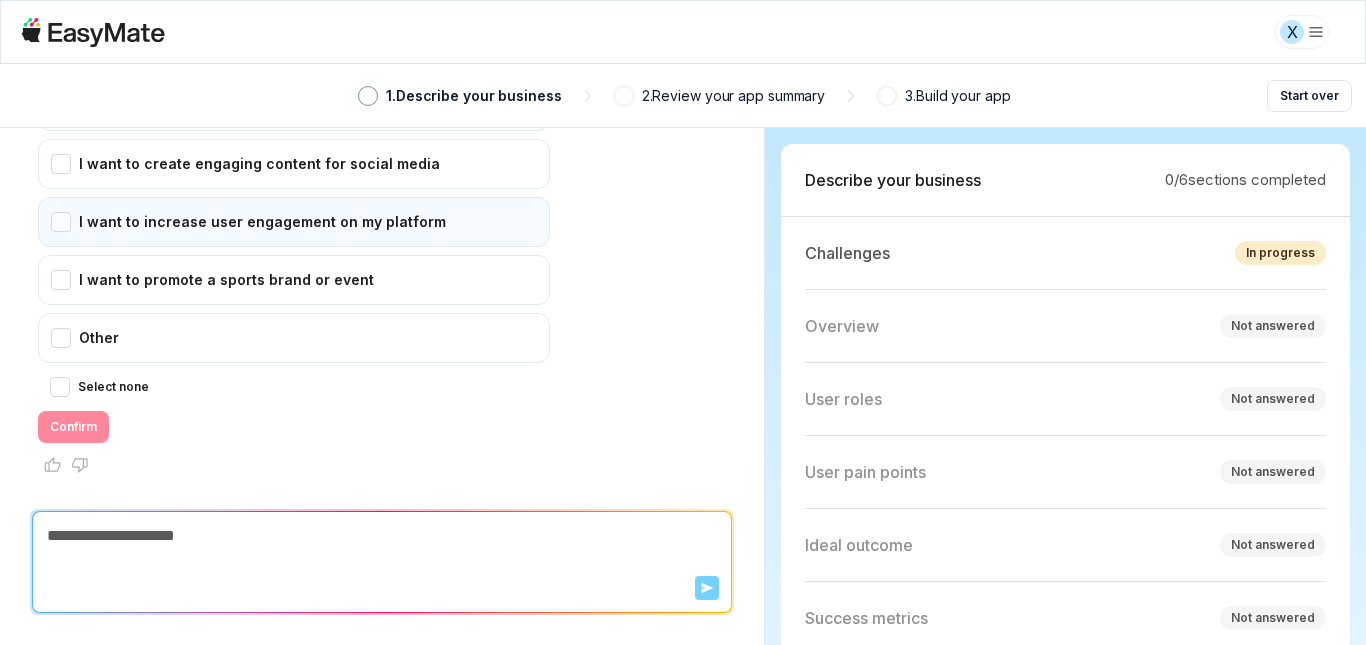 click on "I want to increase user engagement on my platform" at bounding box center [294, 222] 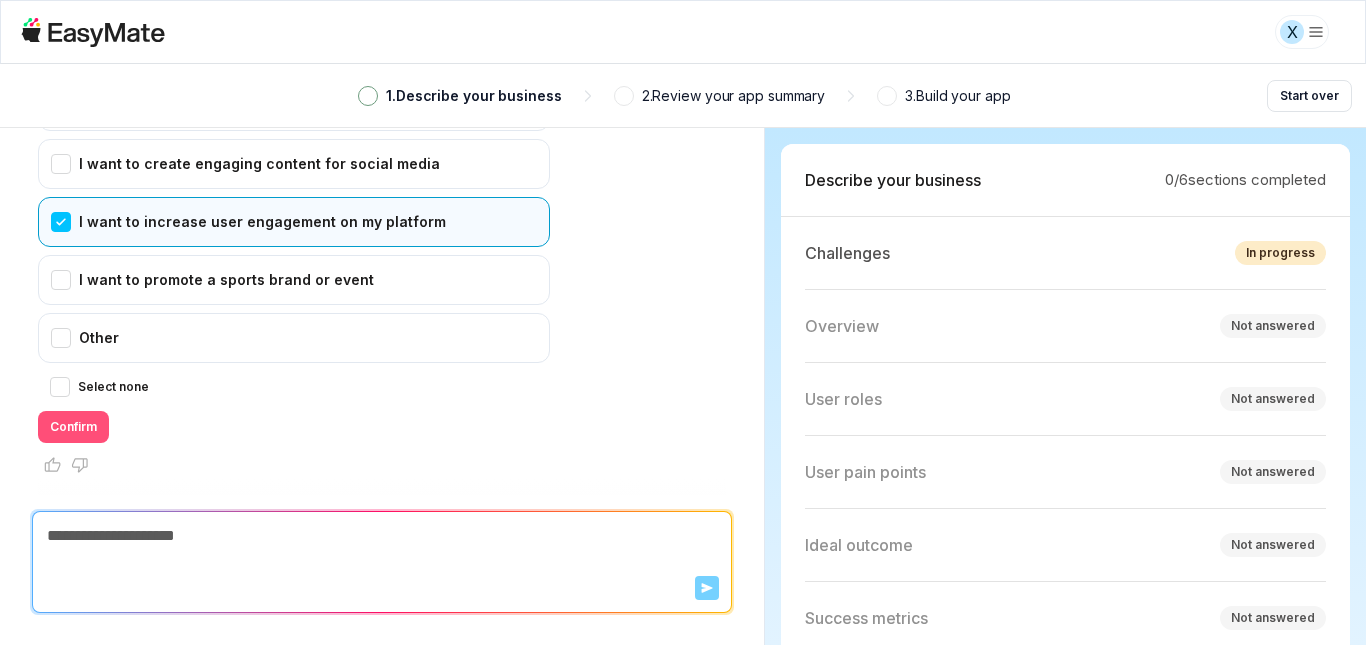 click on "Confirm" at bounding box center [73, 427] 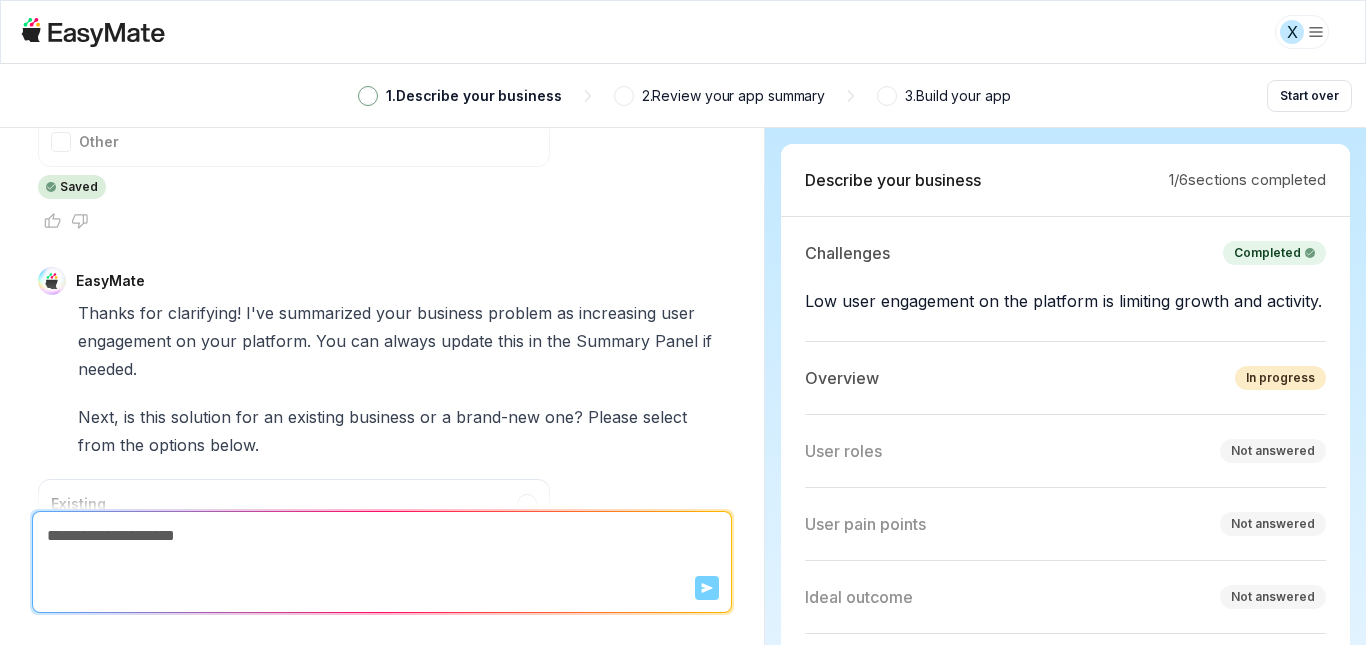 scroll, scrollTop: 859, scrollLeft: 0, axis: vertical 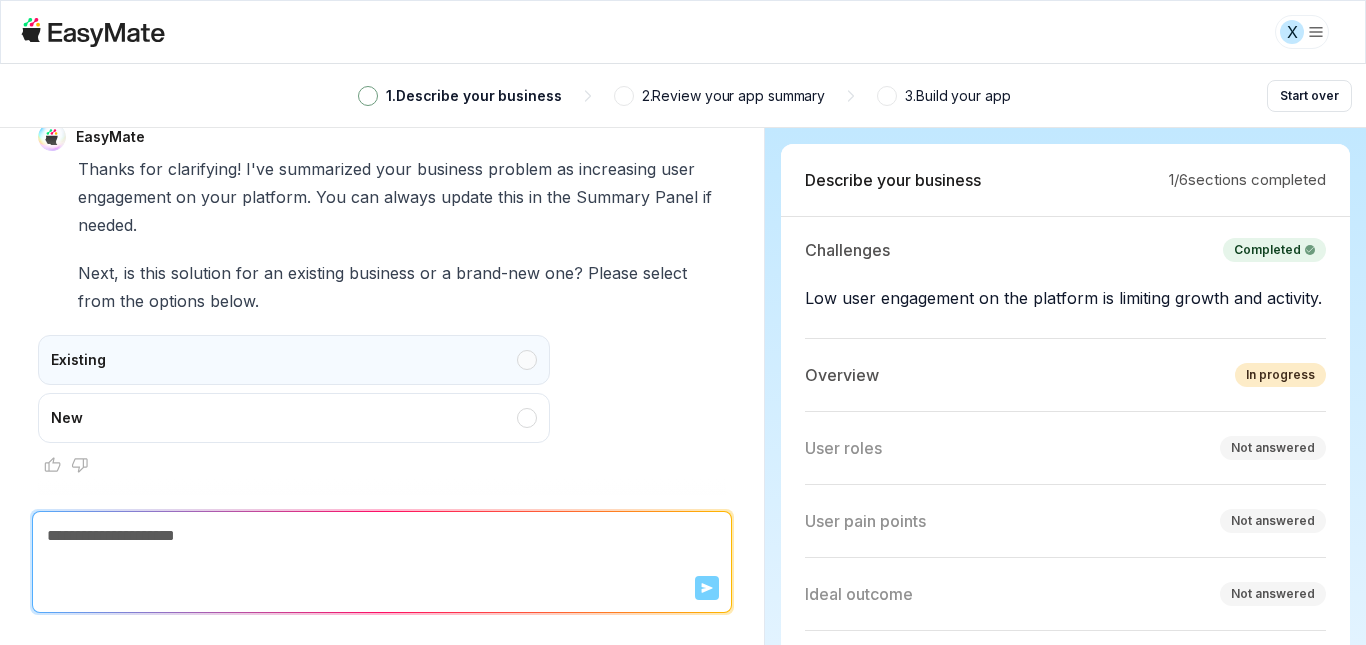 click on "Existing" at bounding box center (294, 360) 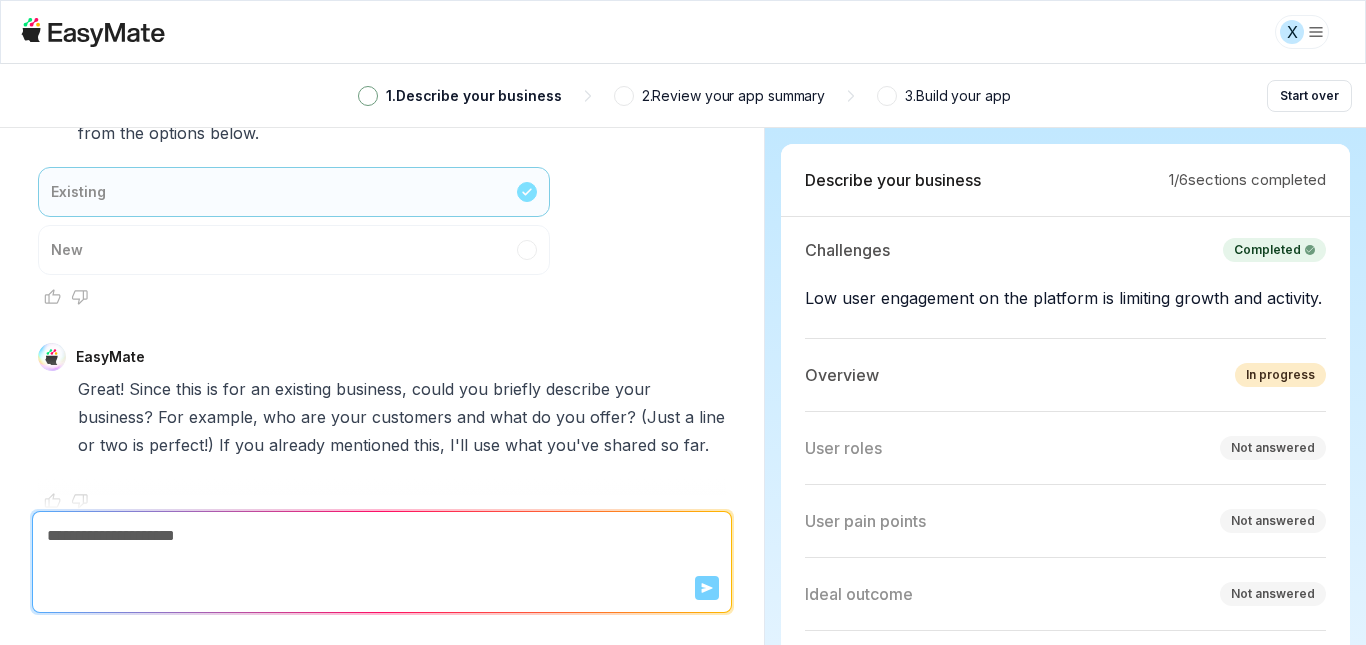 scroll, scrollTop: 1063, scrollLeft: 0, axis: vertical 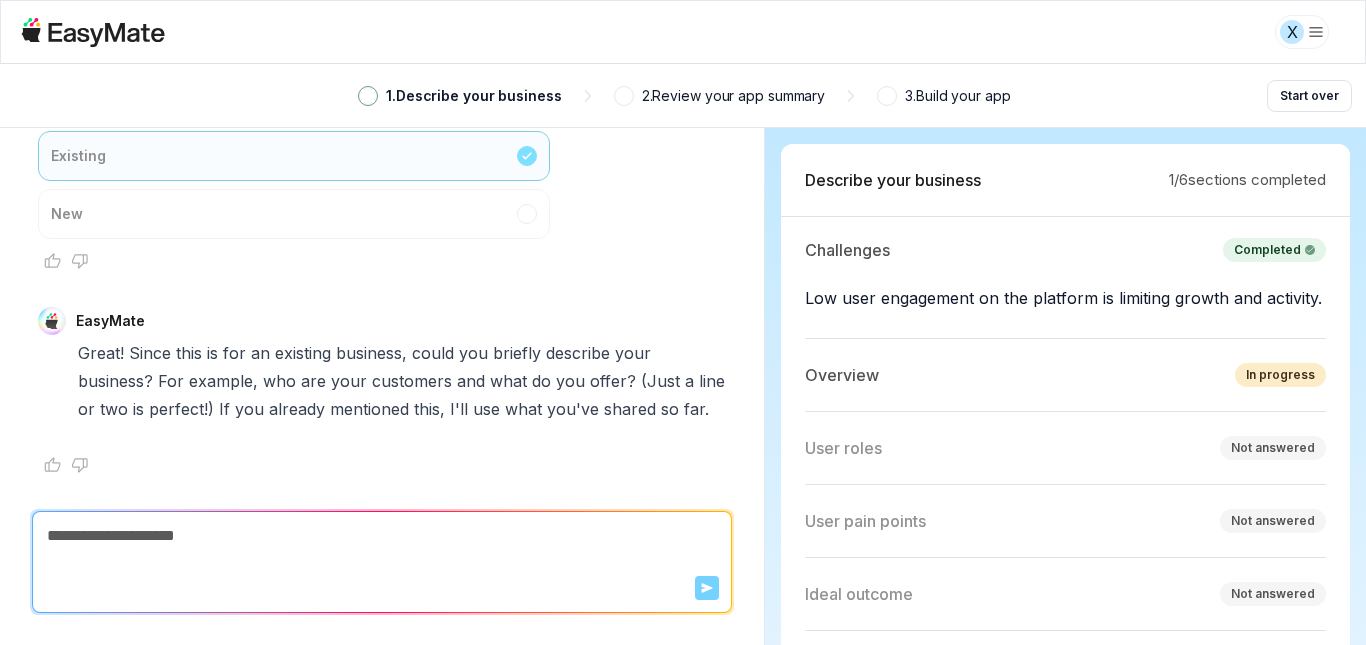 click on "Existing New" at bounding box center [294, 185] 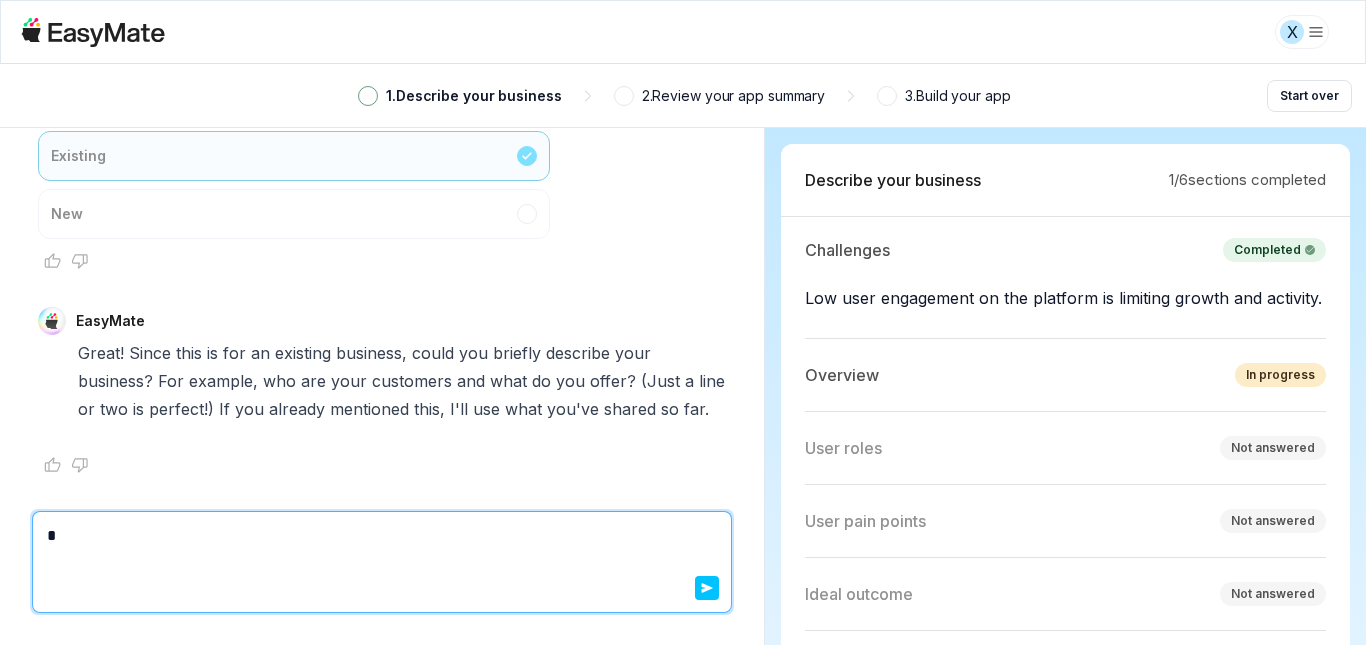 type on "*" 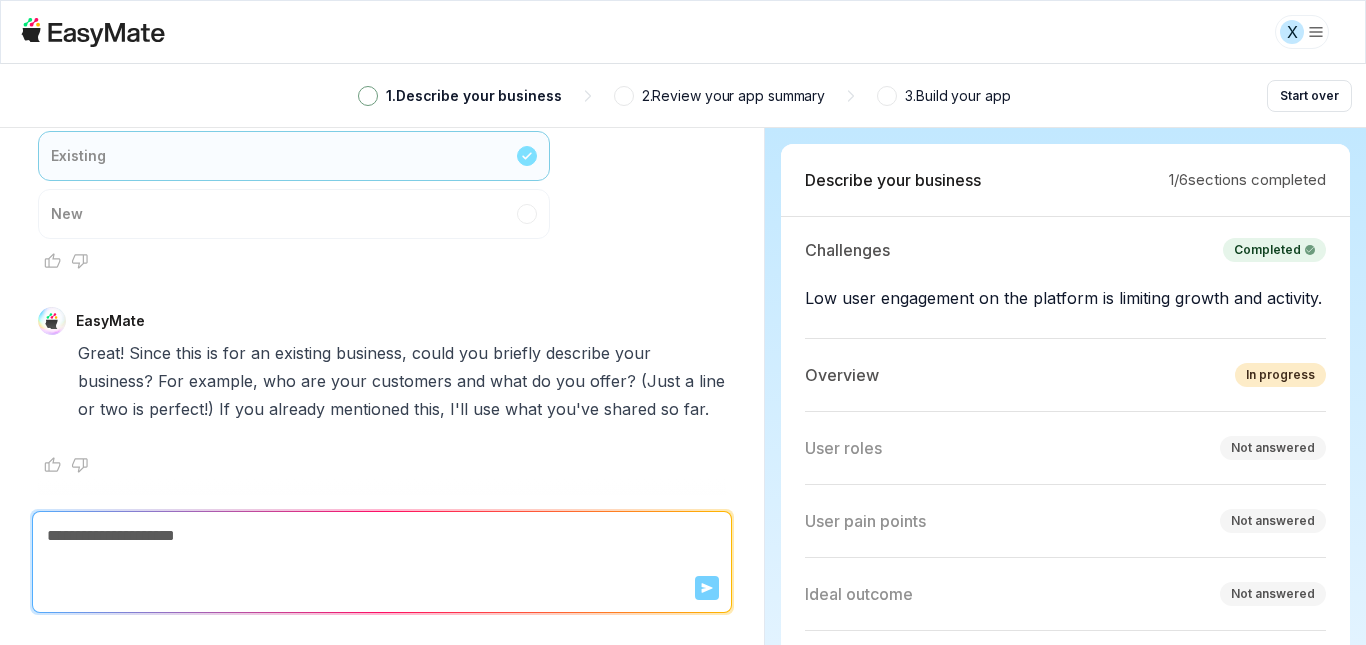 type on "*" 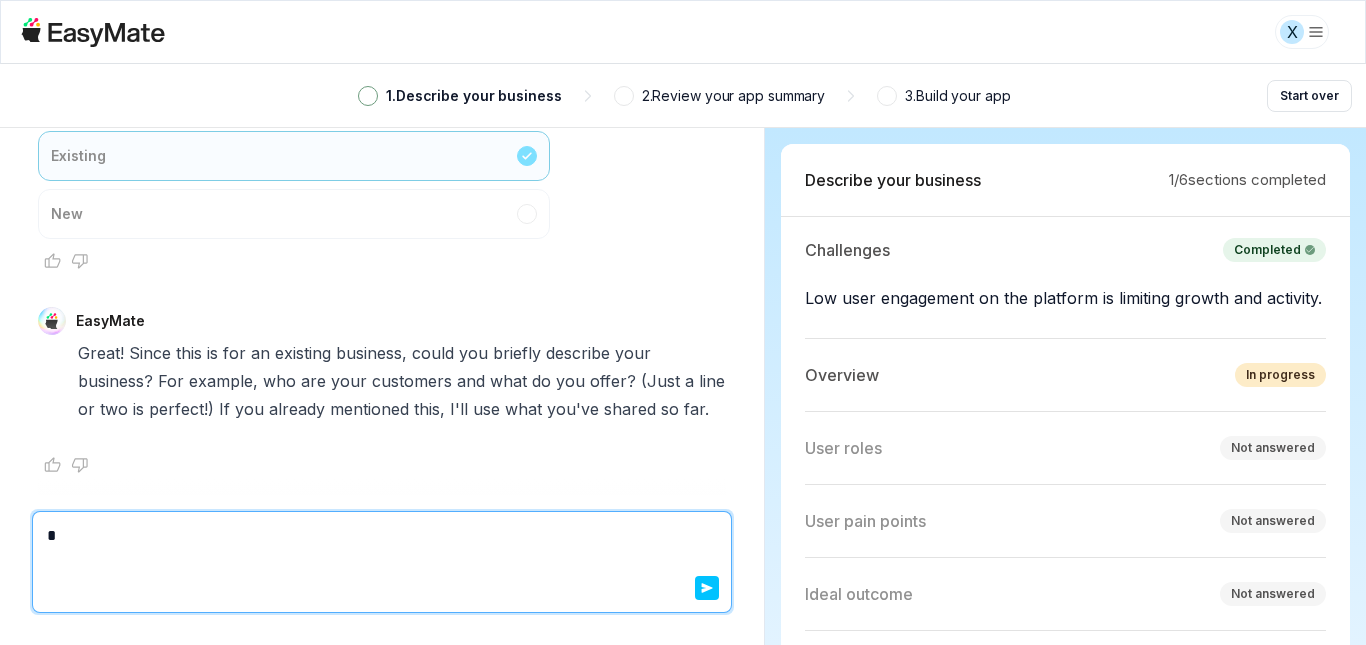 type on "*" 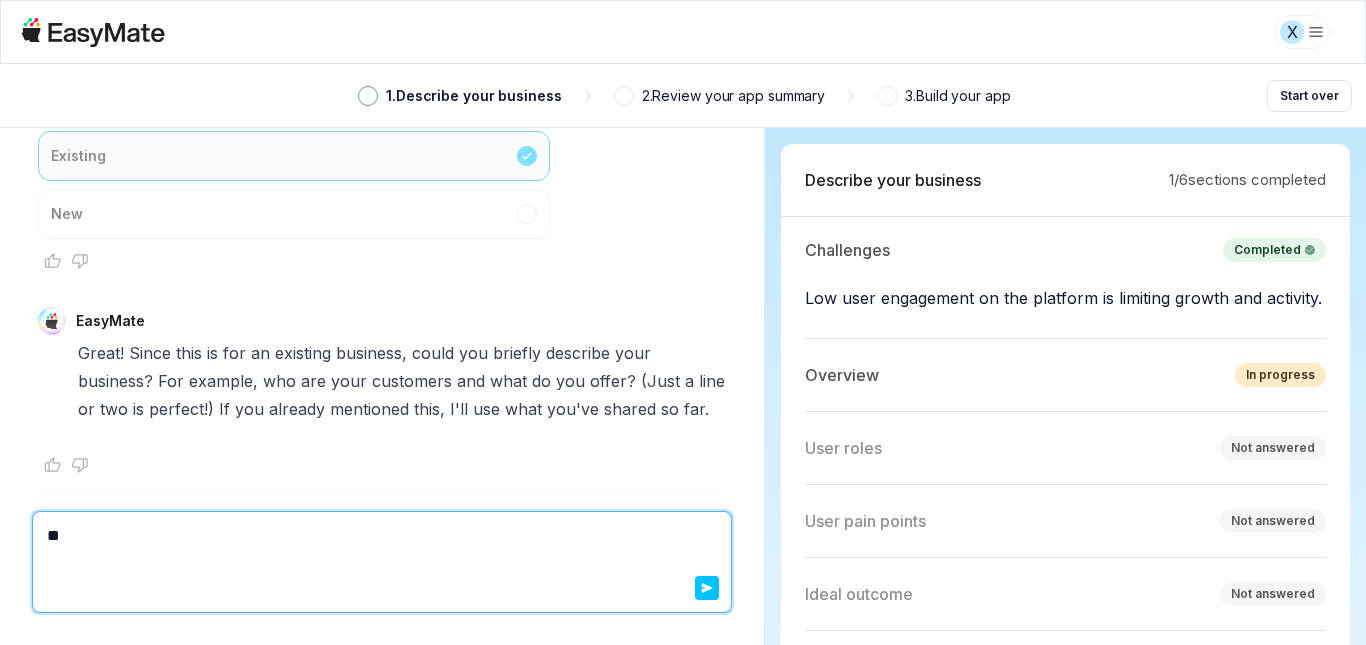 type on "*" 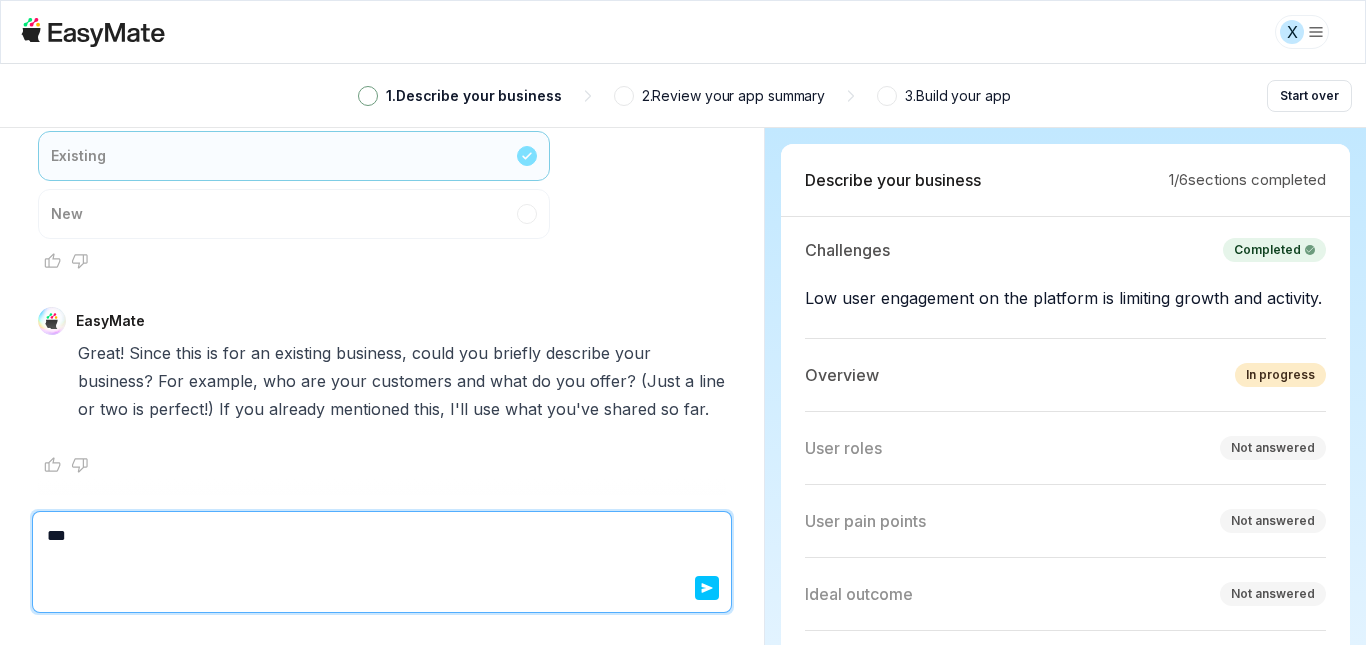 type on "*" 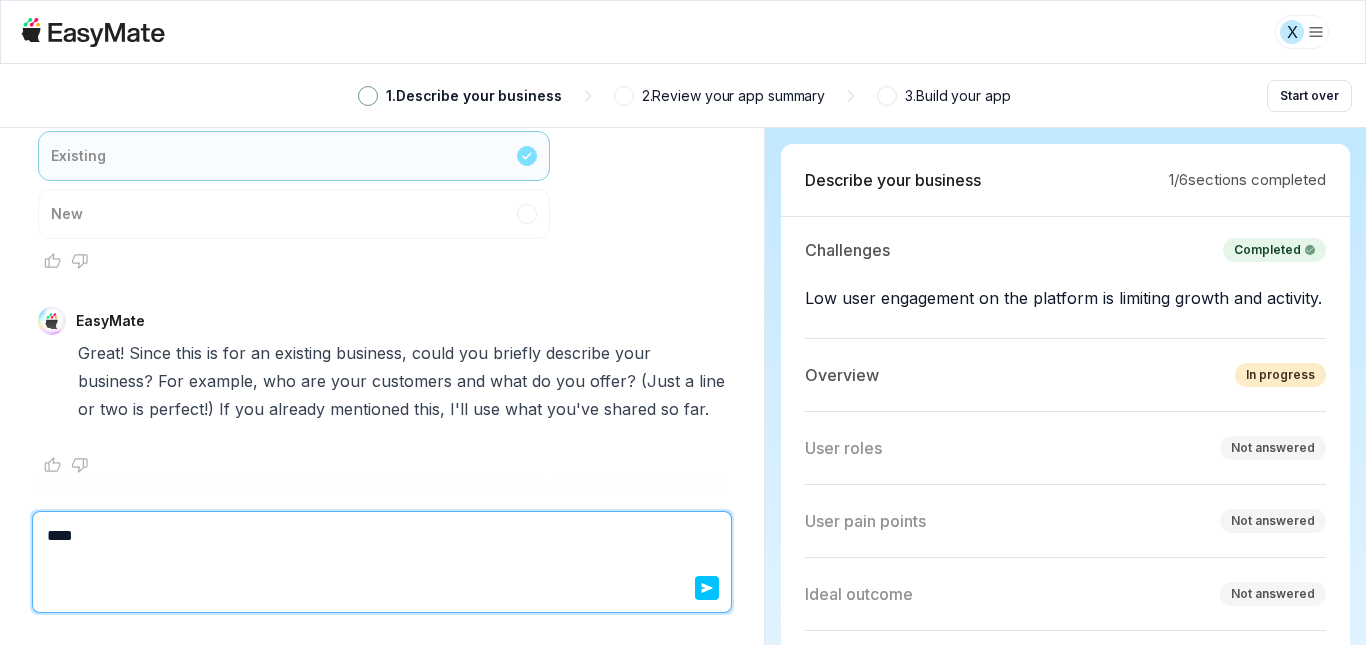 type on "*" 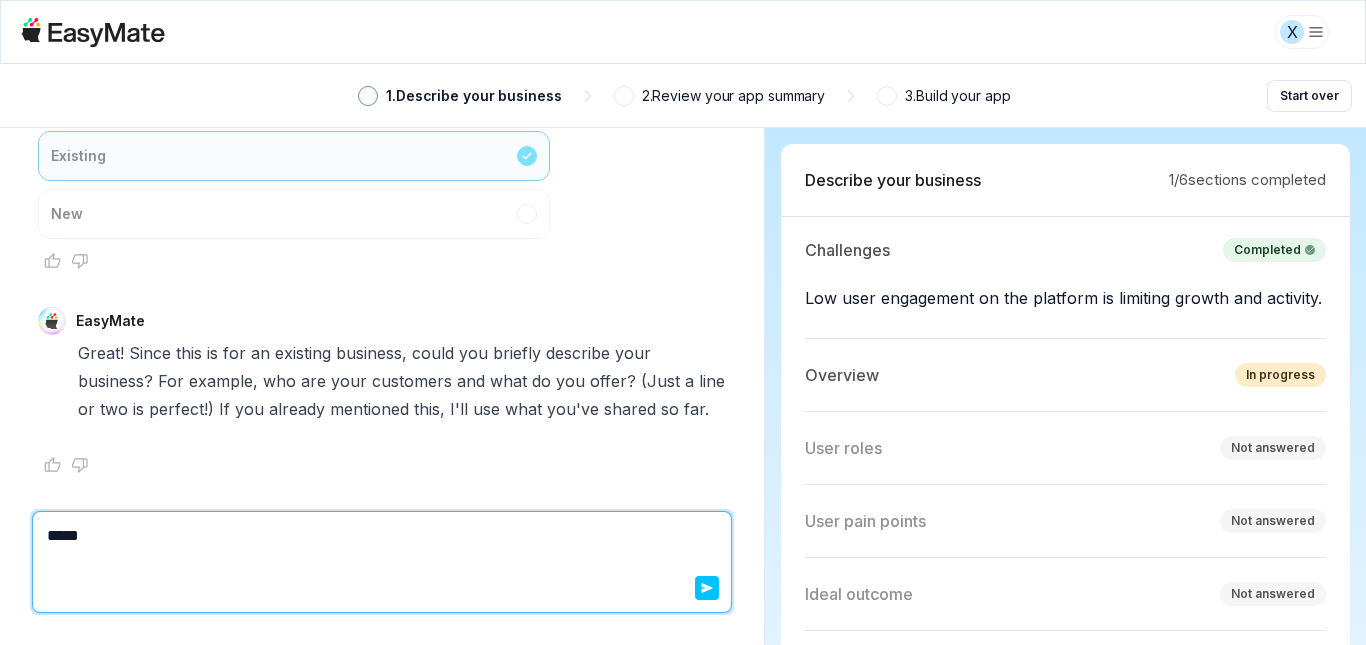 type on "*" 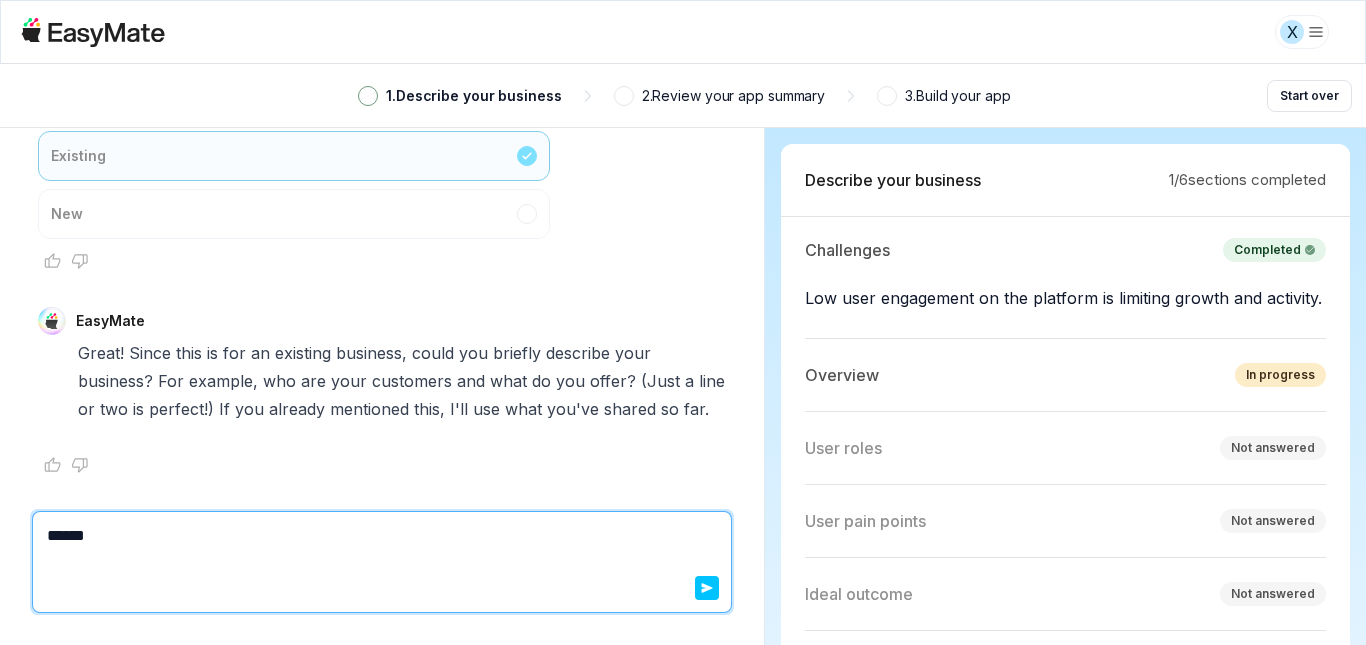 type on "*" 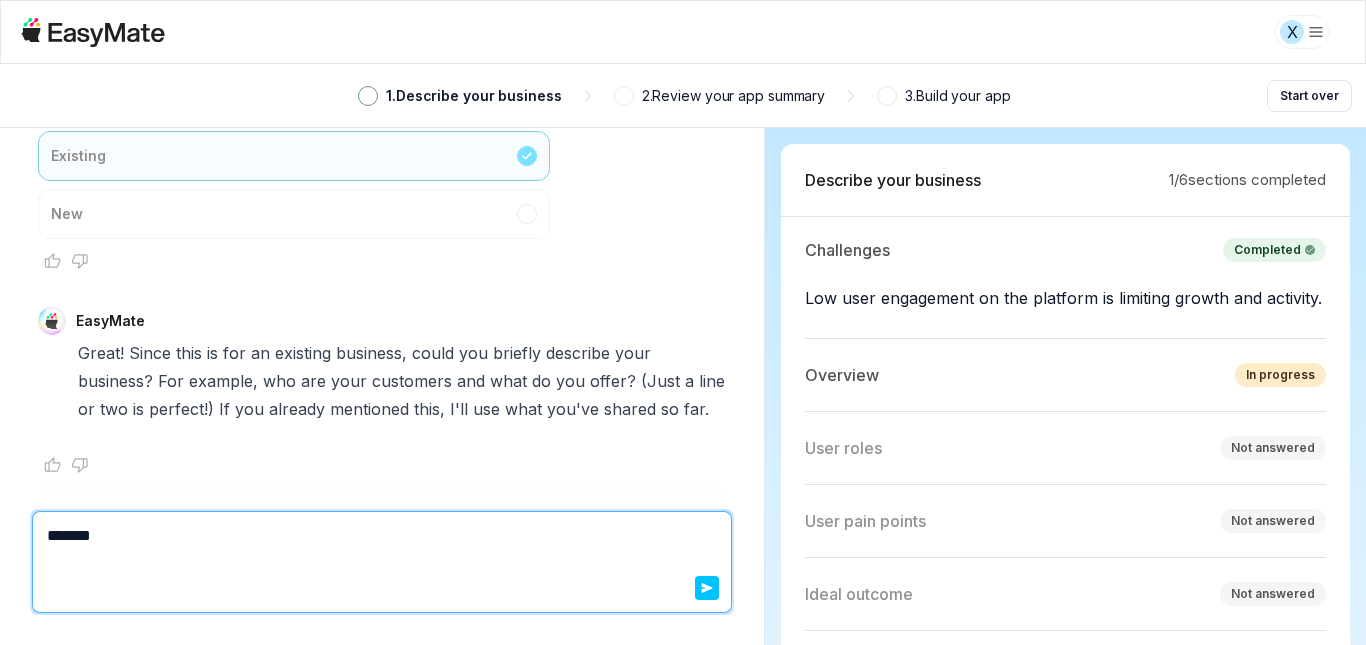 type 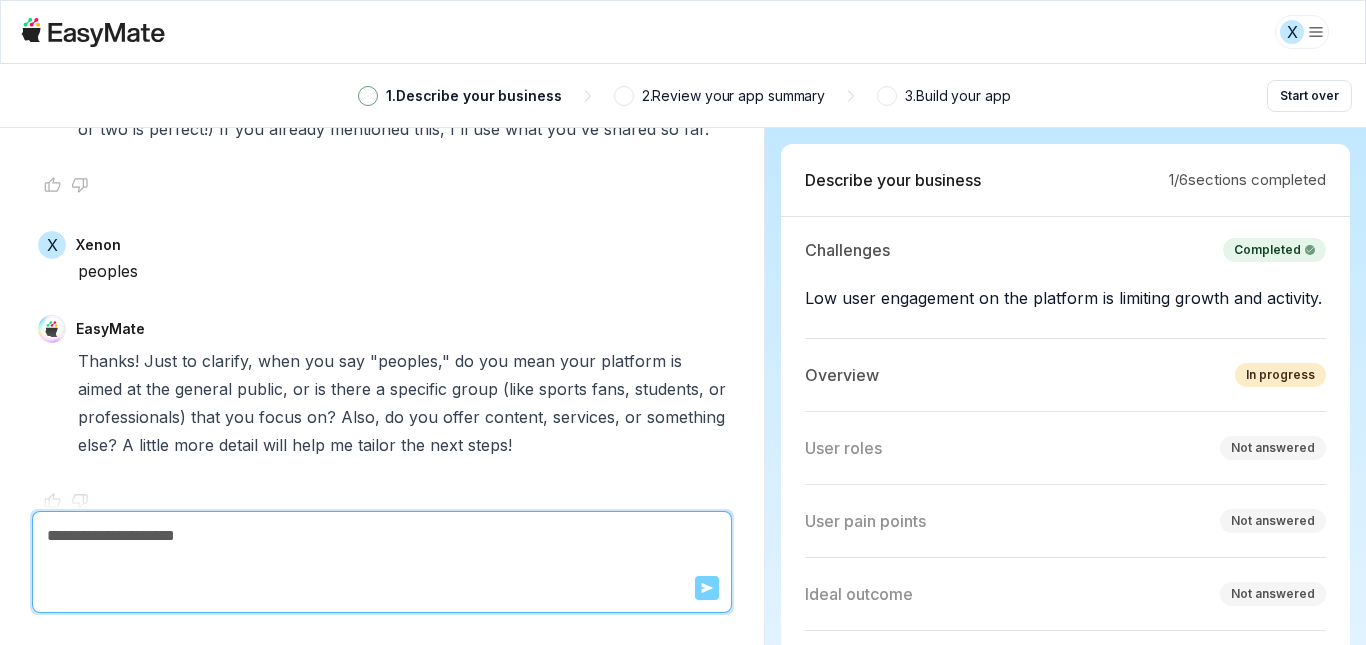 scroll, scrollTop: 1379, scrollLeft: 0, axis: vertical 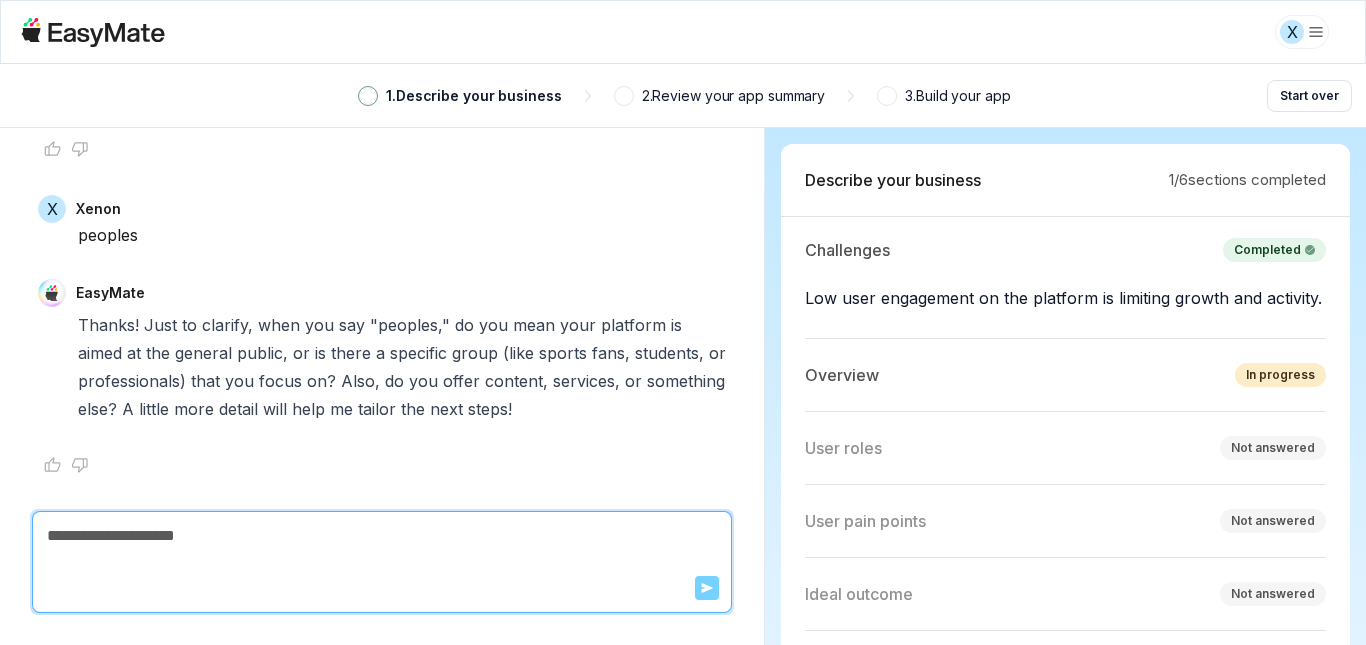 click at bounding box center [382, 536] 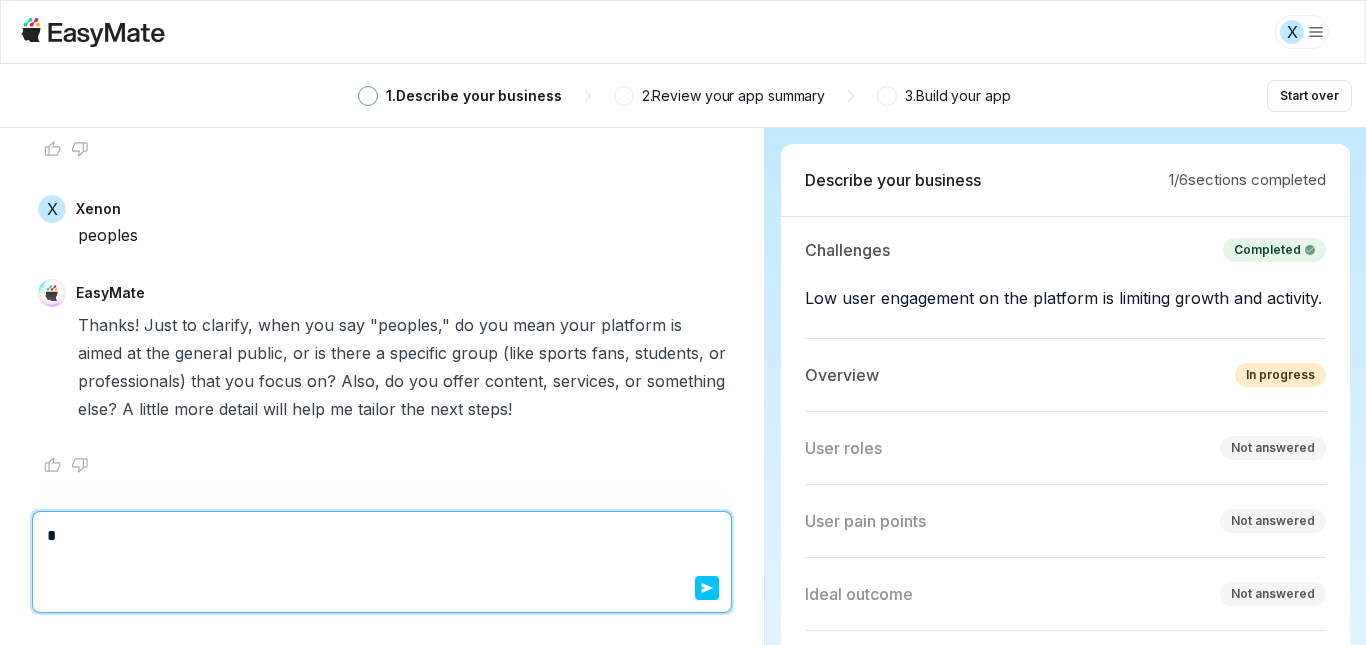 type on "*" 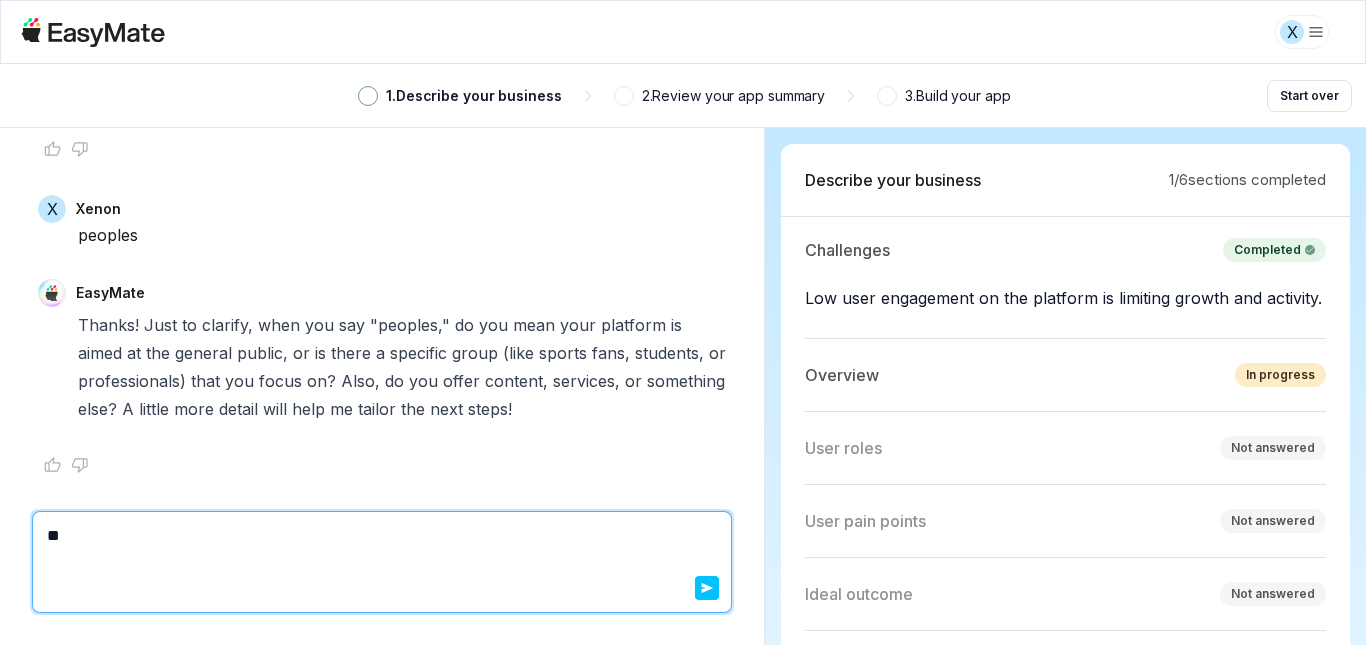 type on "*" 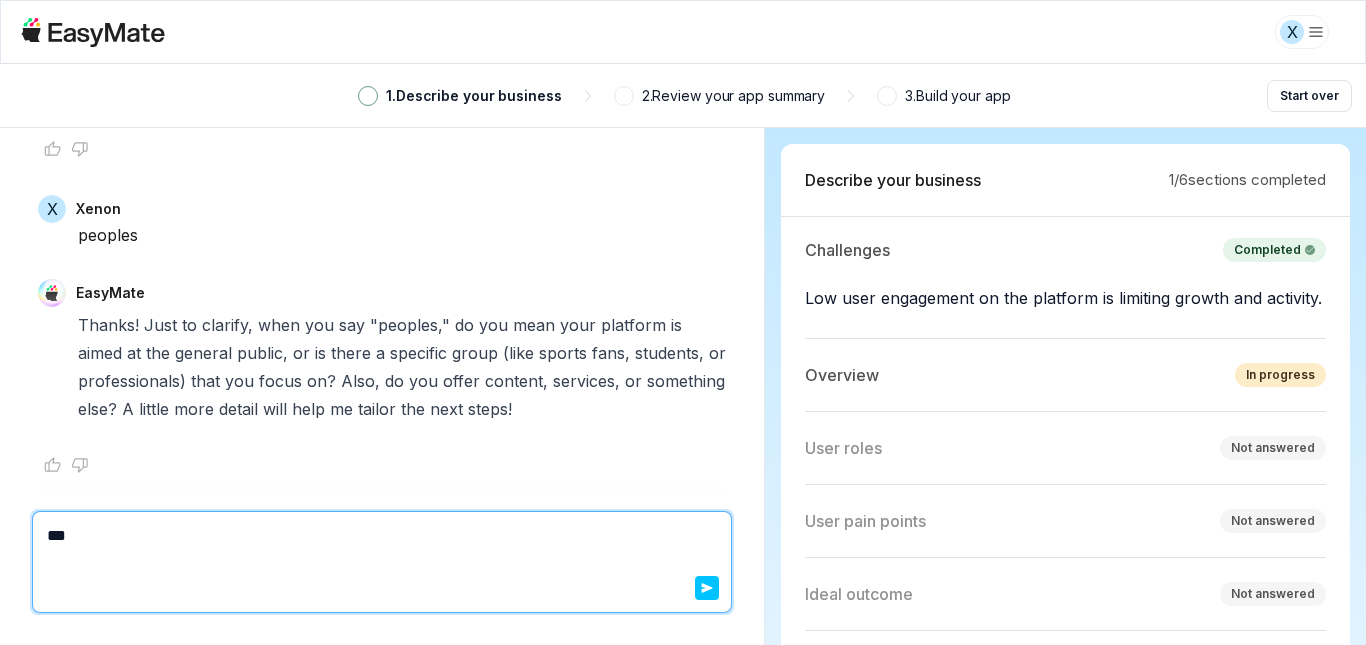 type on "*" 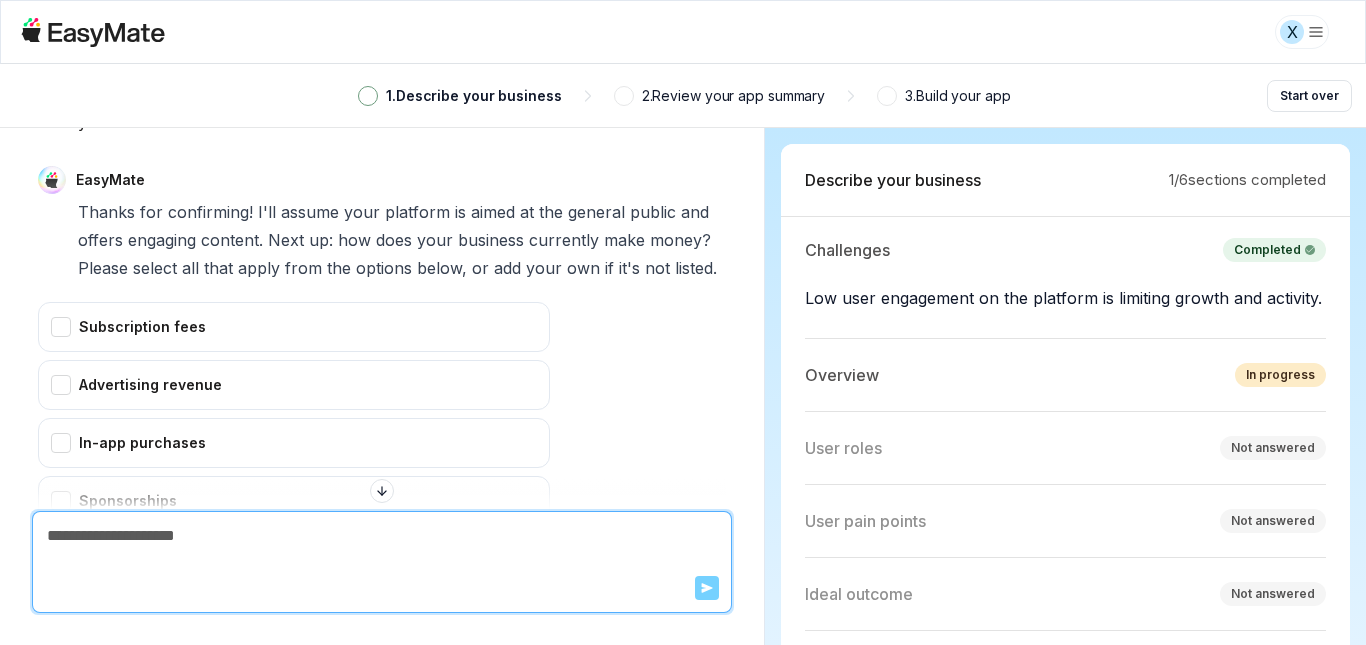 scroll, scrollTop: 1787, scrollLeft: 0, axis: vertical 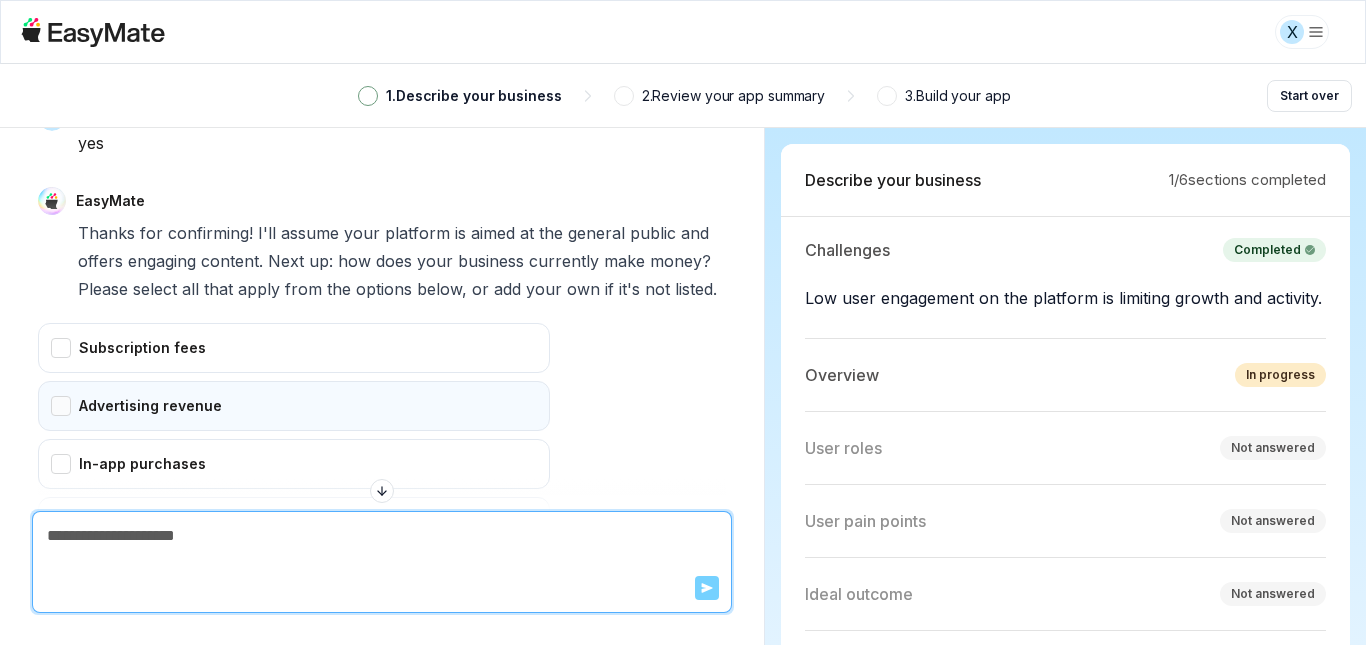 click on "Advertising revenue" at bounding box center (294, 406) 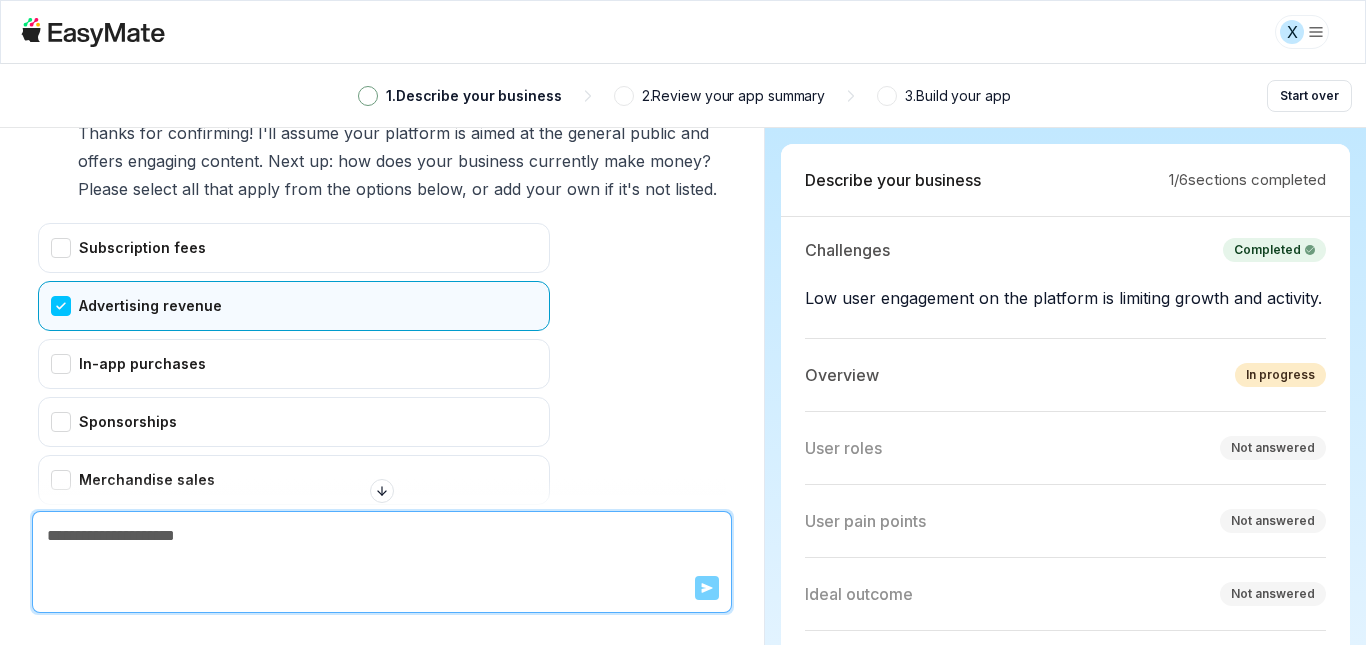 scroll, scrollTop: 2087, scrollLeft: 0, axis: vertical 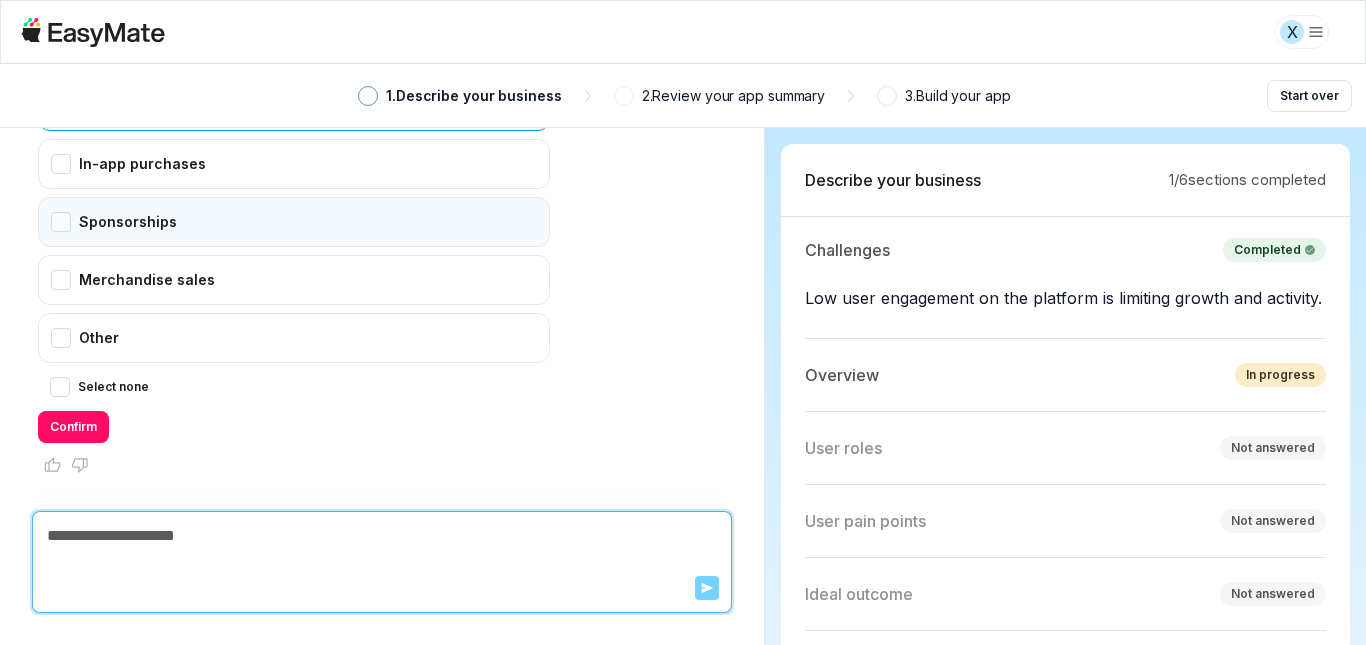 click on "Sponsorships" at bounding box center (294, 222) 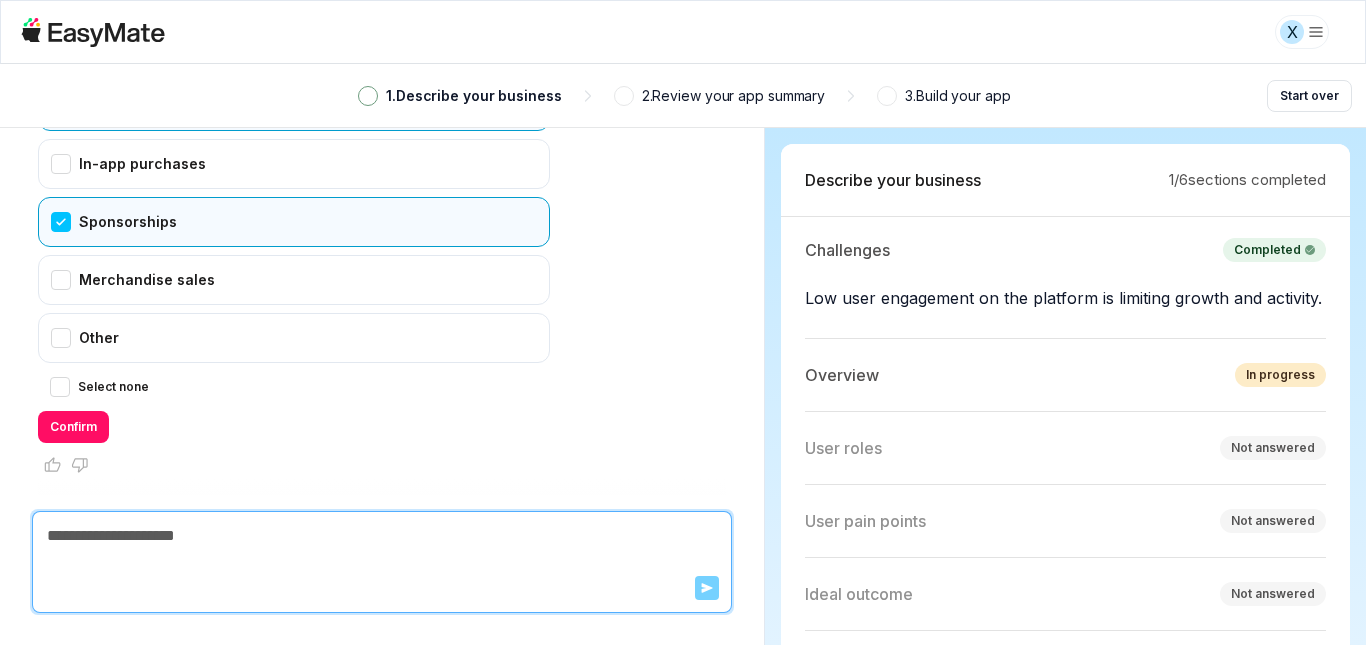 click on "Sponsorships" at bounding box center (294, 222) 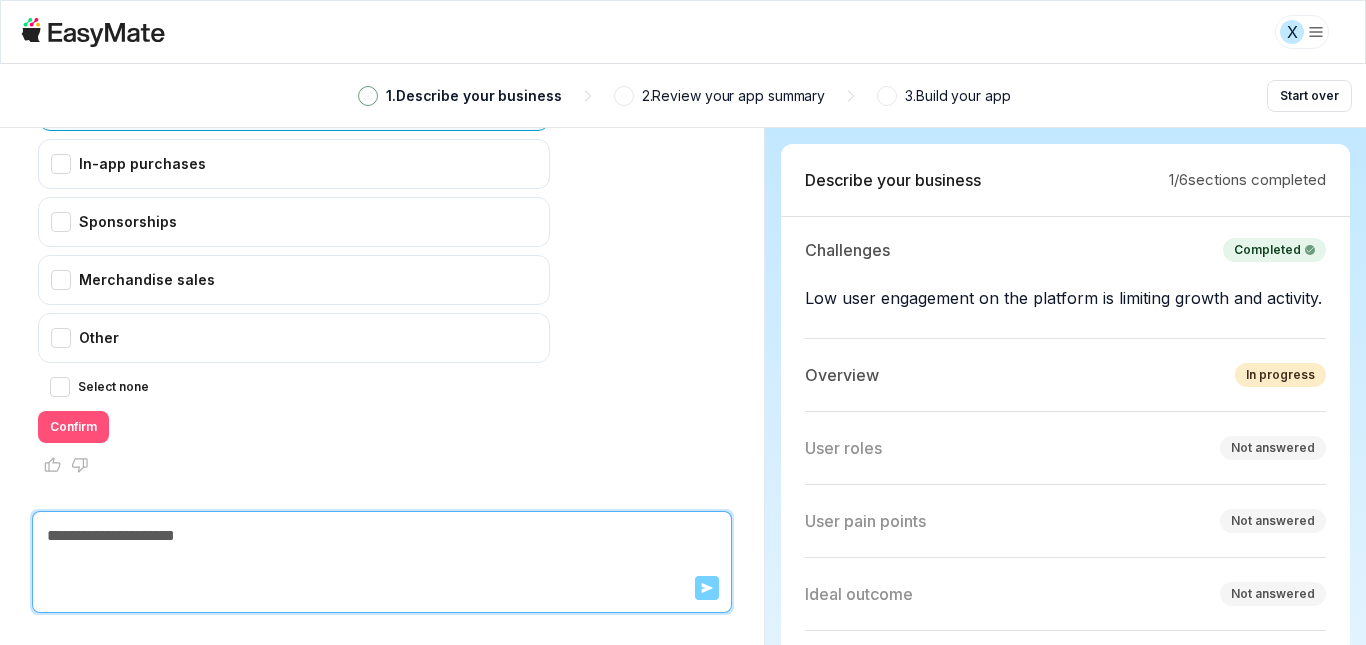 click on "Confirm" at bounding box center (73, 427) 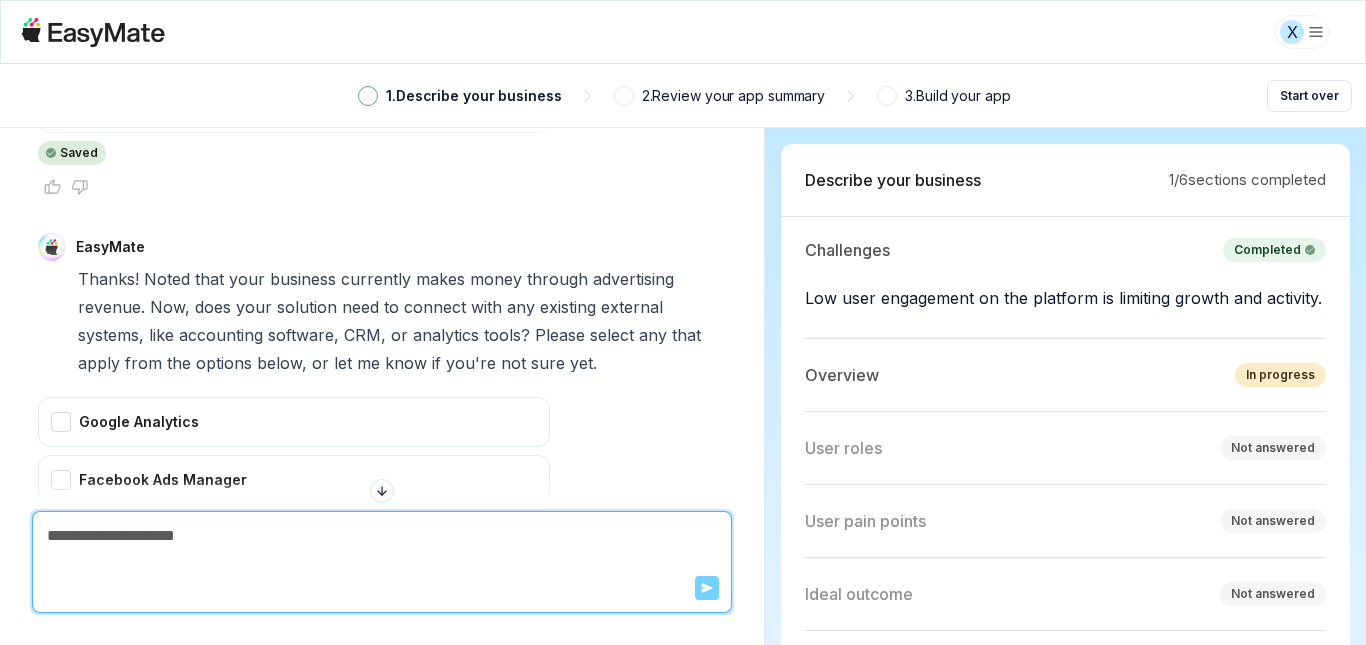 scroll, scrollTop: 2391, scrollLeft: 0, axis: vertical 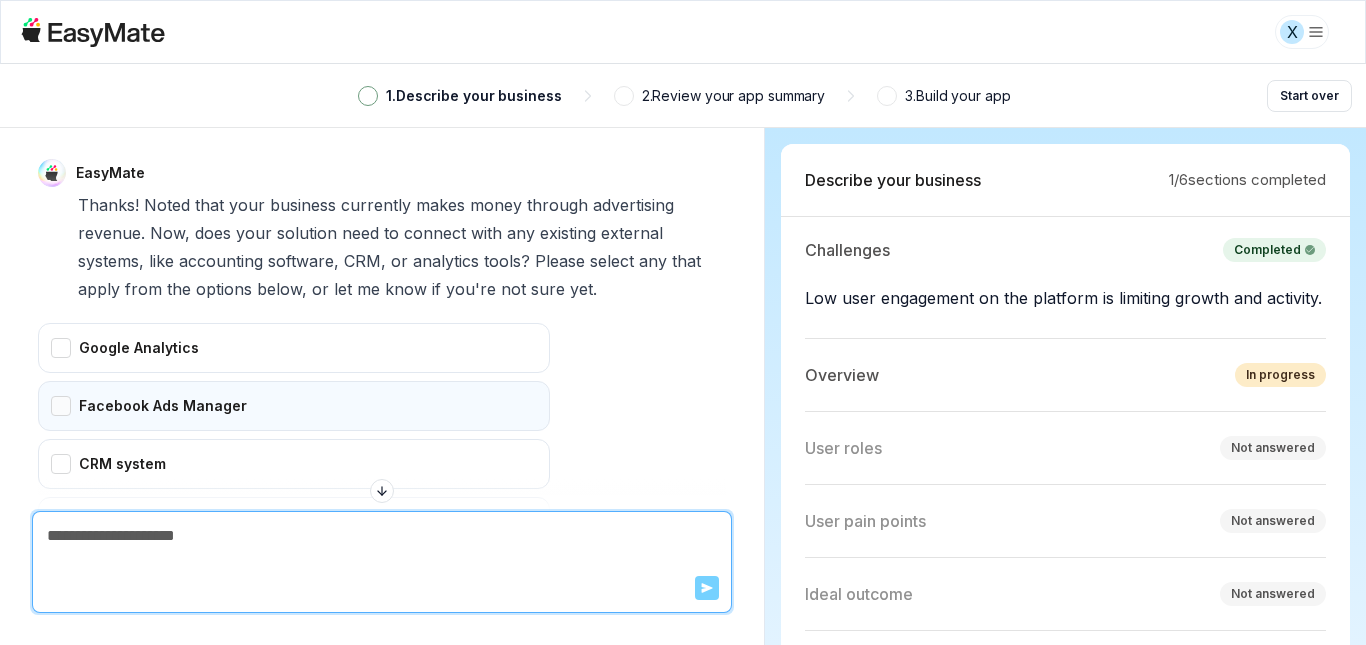 click on "Facebook Ads Manager" at bounding box center [294, 406] 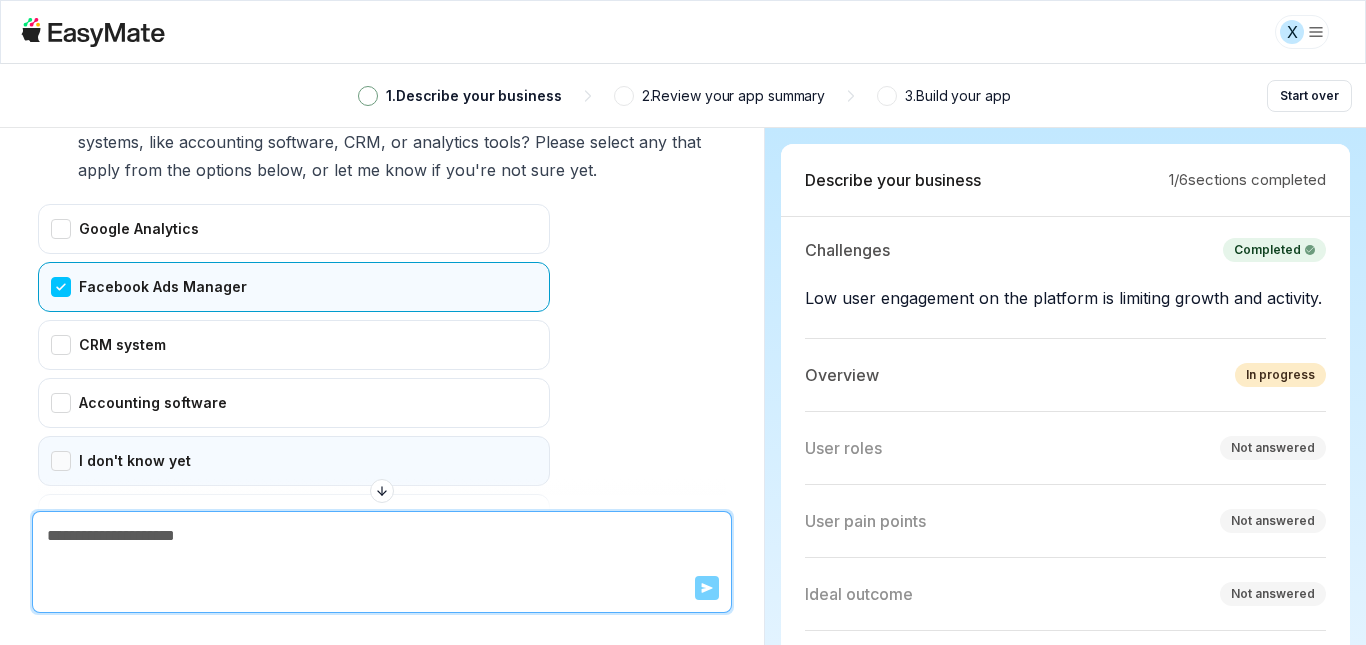 scroll, scrollTop: 2491, scrollLeft: 0, axis: vertical 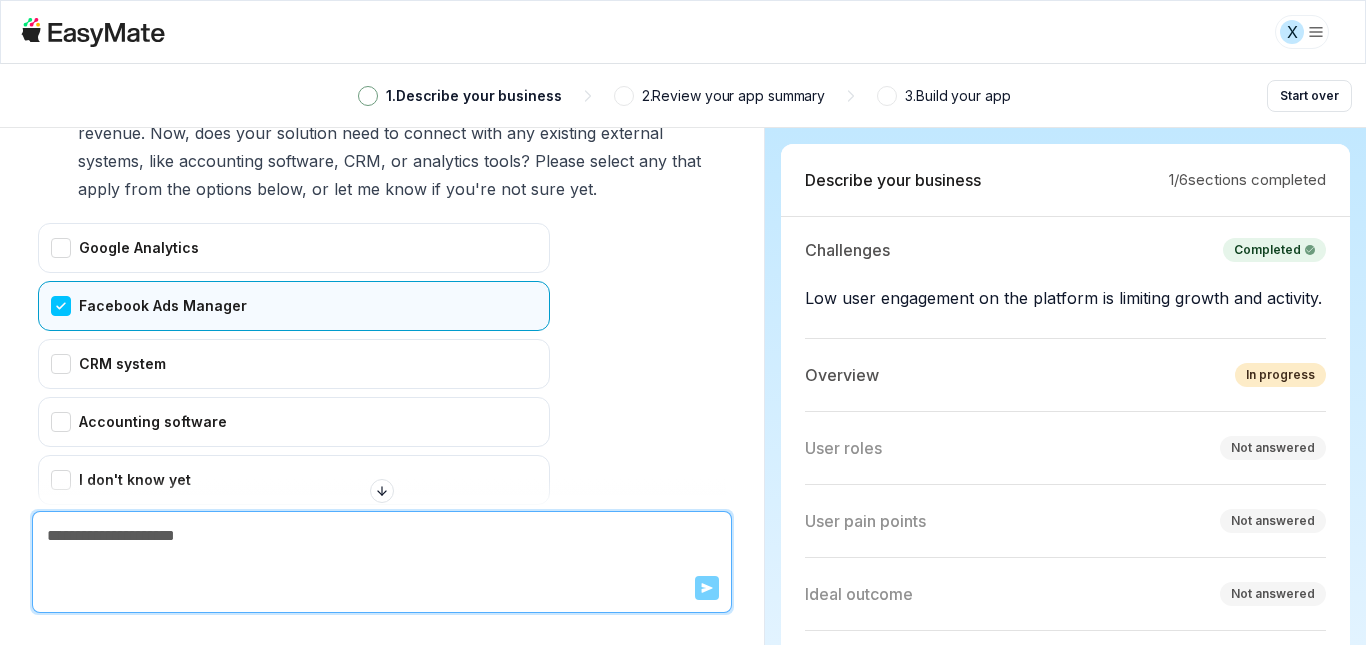 click at bounding box center (382, 495) 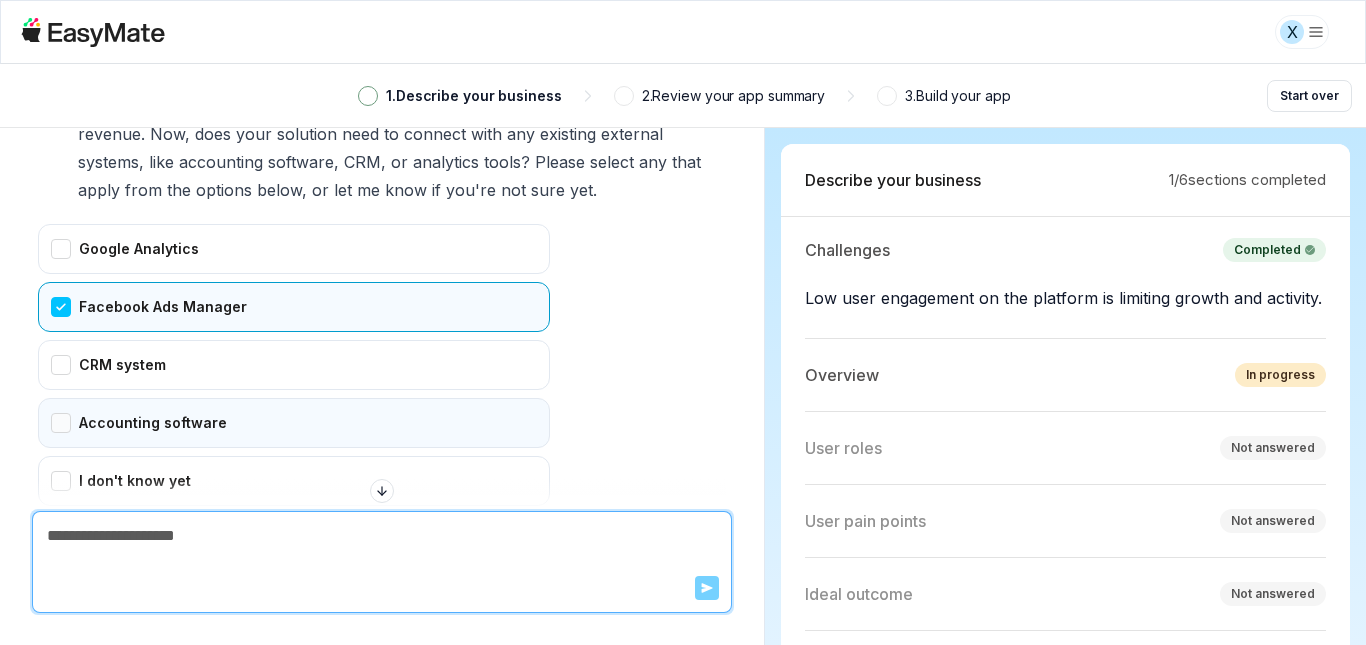 scroll, scrollTop: 2491, scrollLeft: 0, axis: vertical 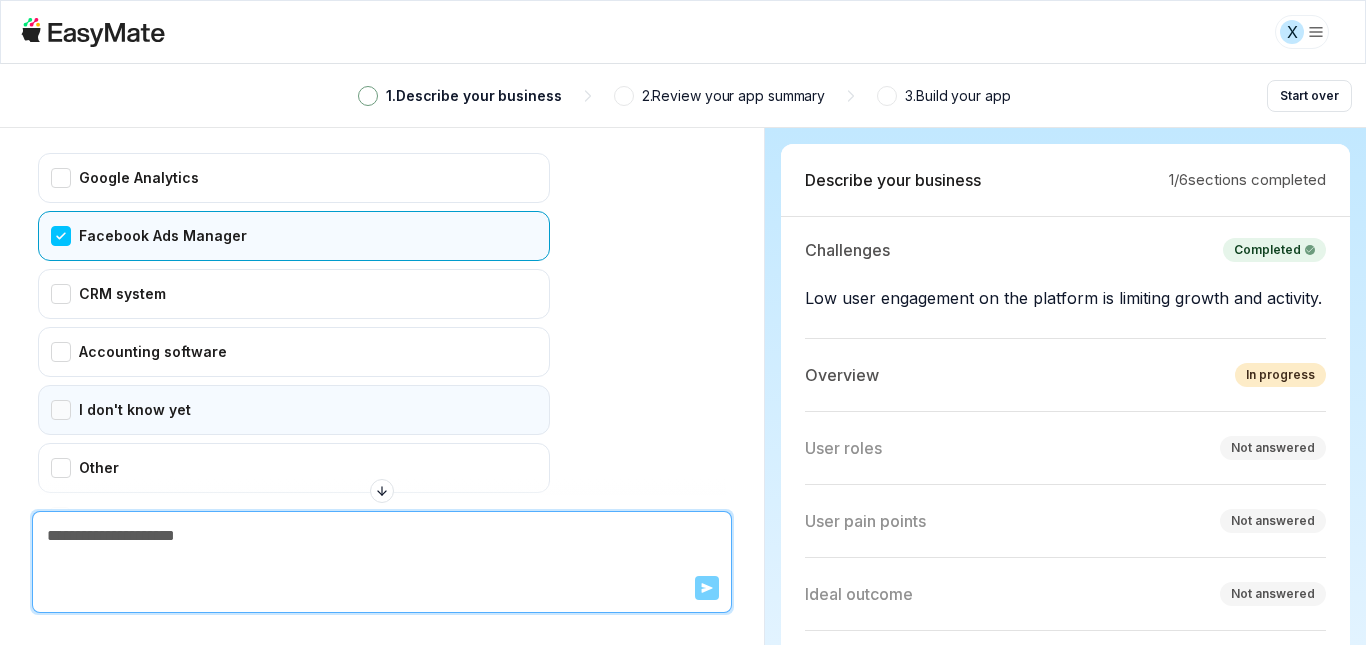 click on "I don't know yet" at bounding box center (294, 410) 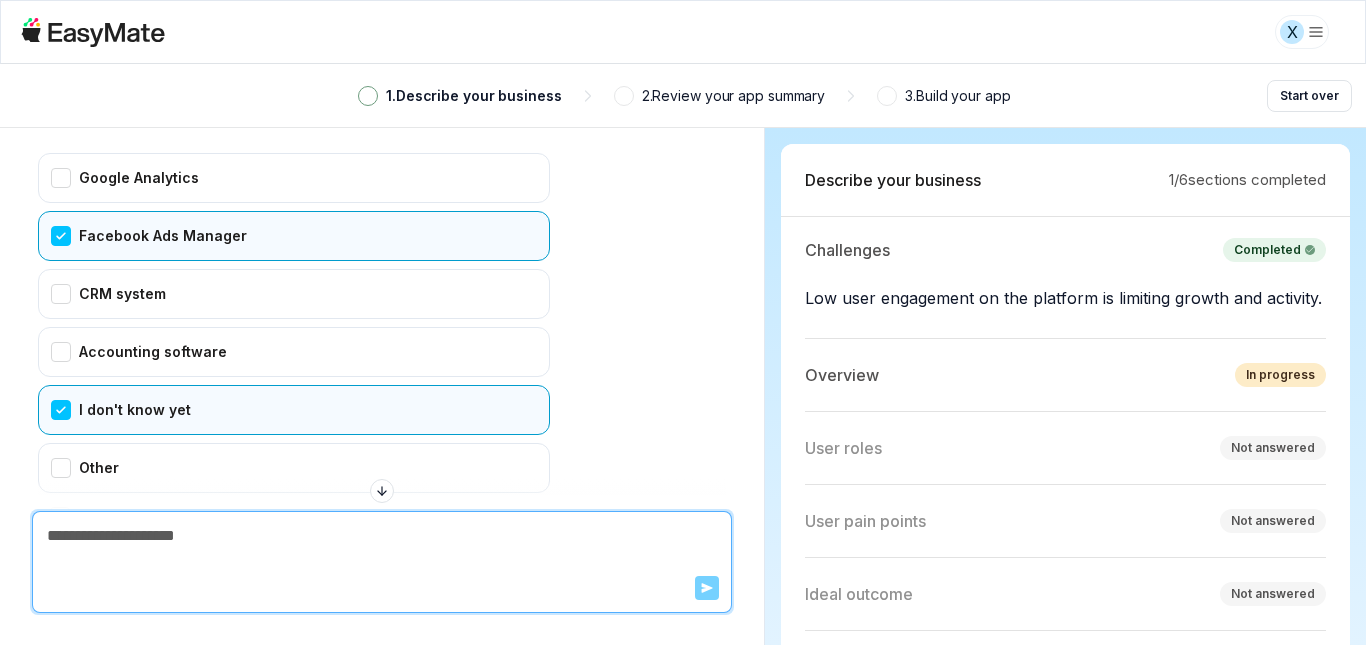 click on "Facebook Ads Manager" at bounding box center [294, 236] 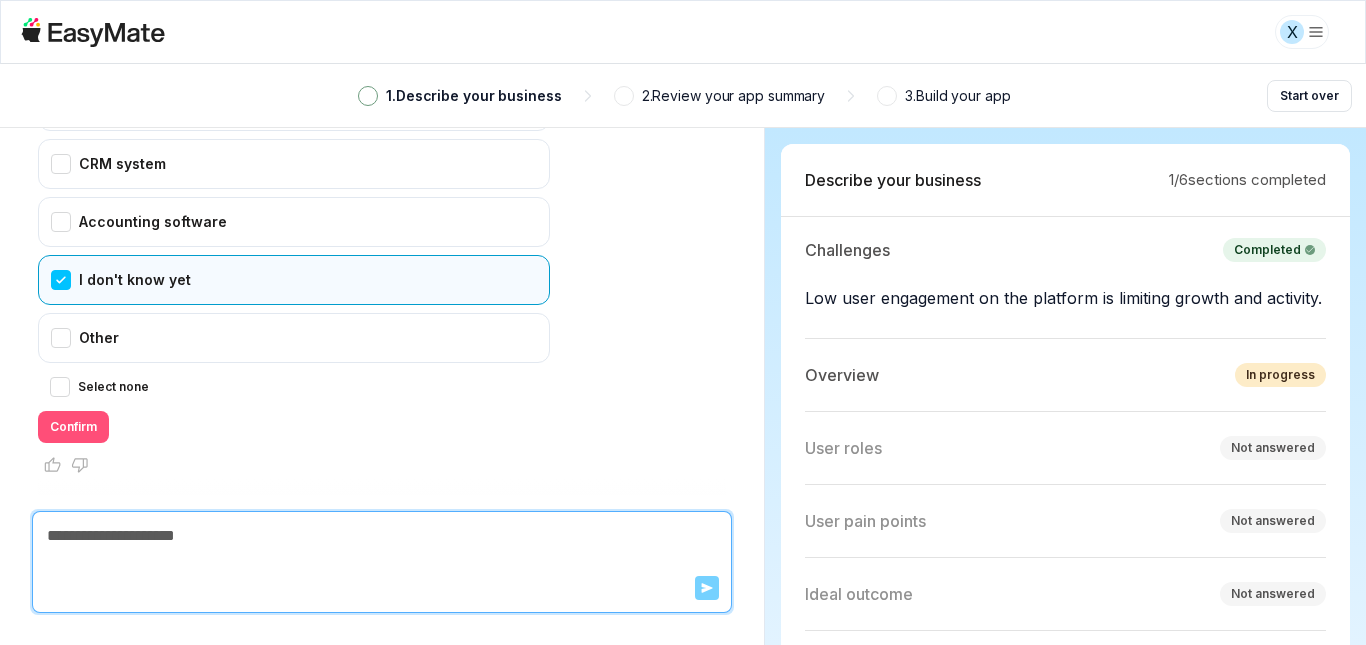 click on "Confirm" at bounding box center [73, 427] 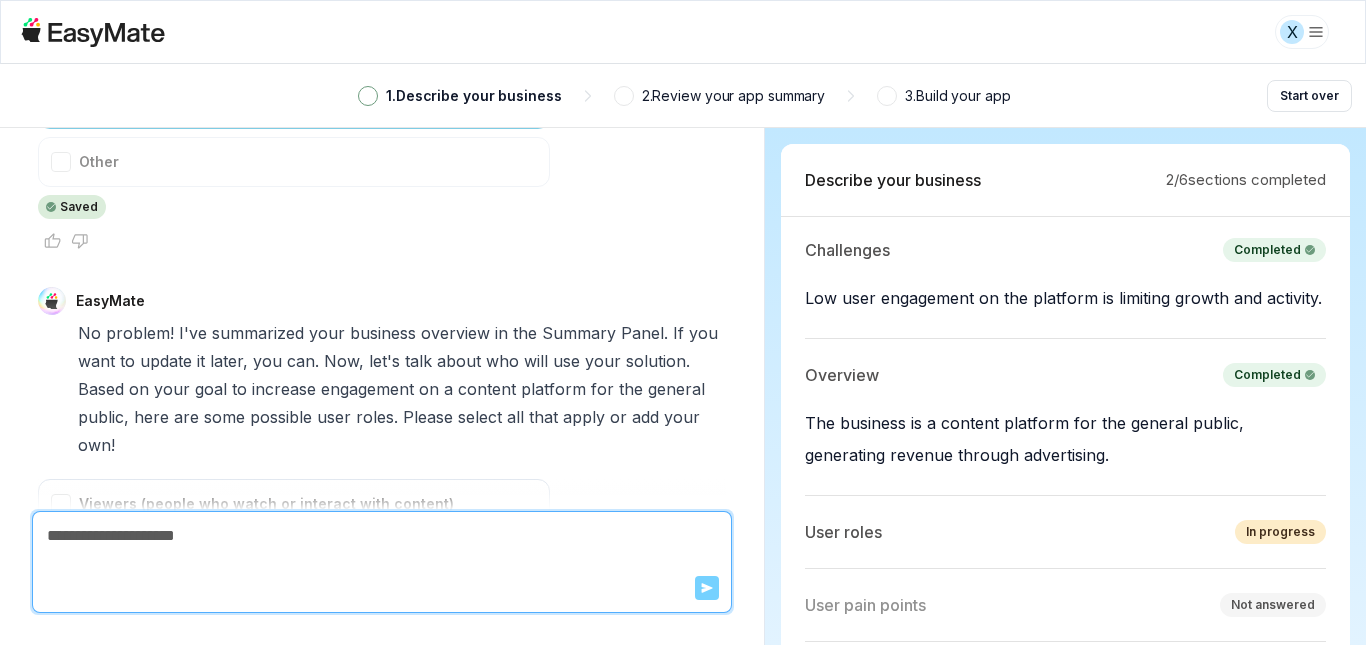 scroll, scrollTop: 3265, scrollLeft: 0, axis: vertical 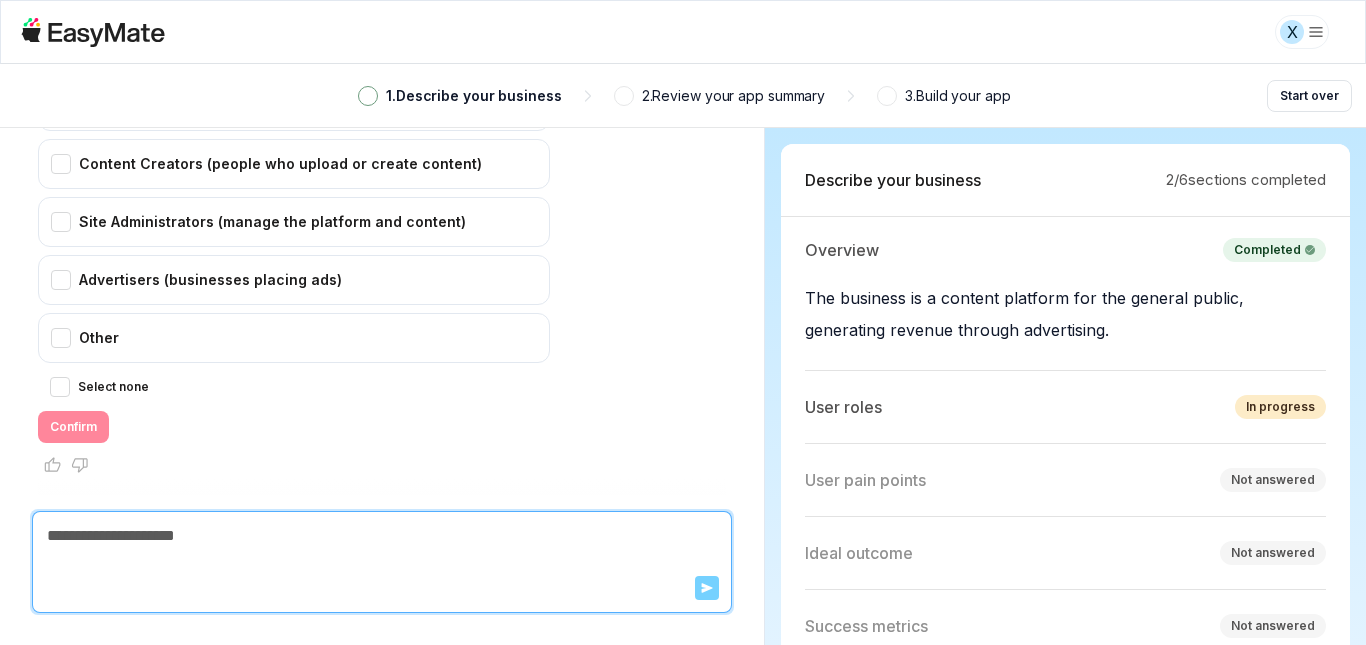 click on "Select none Confirm" at bounding box center [294, 409] 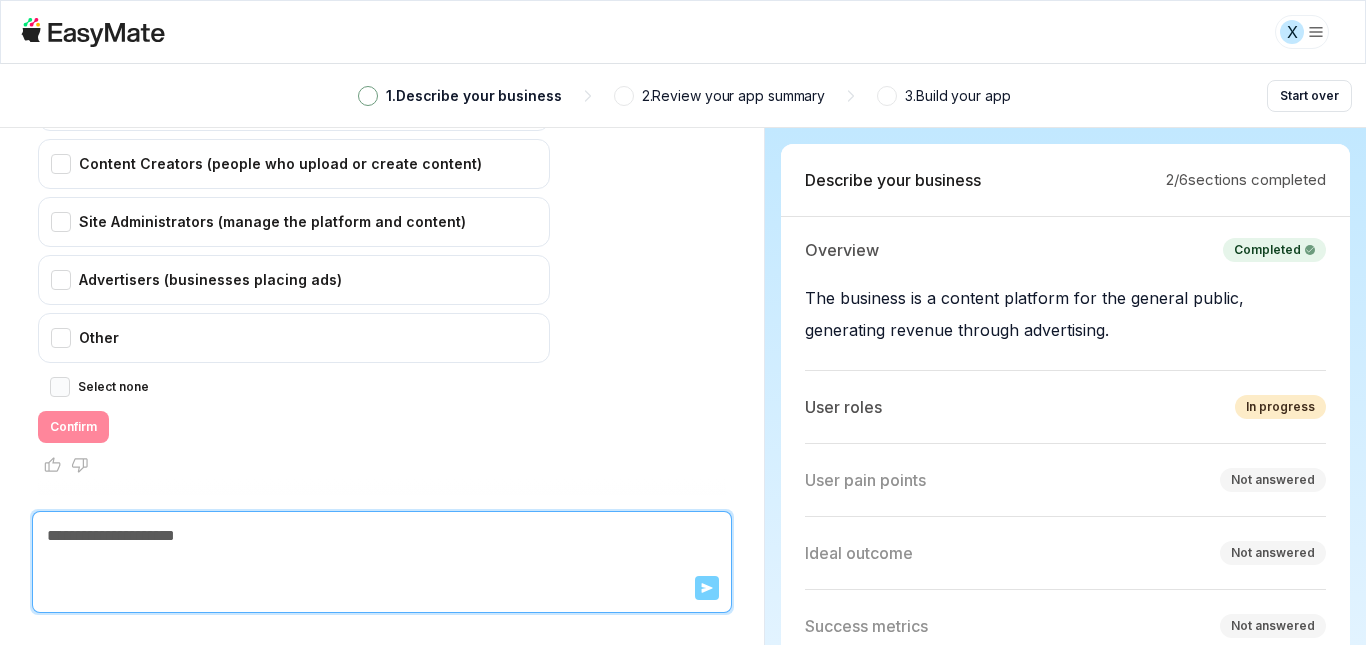 click on "Select none" at bounding box center (60, 387) 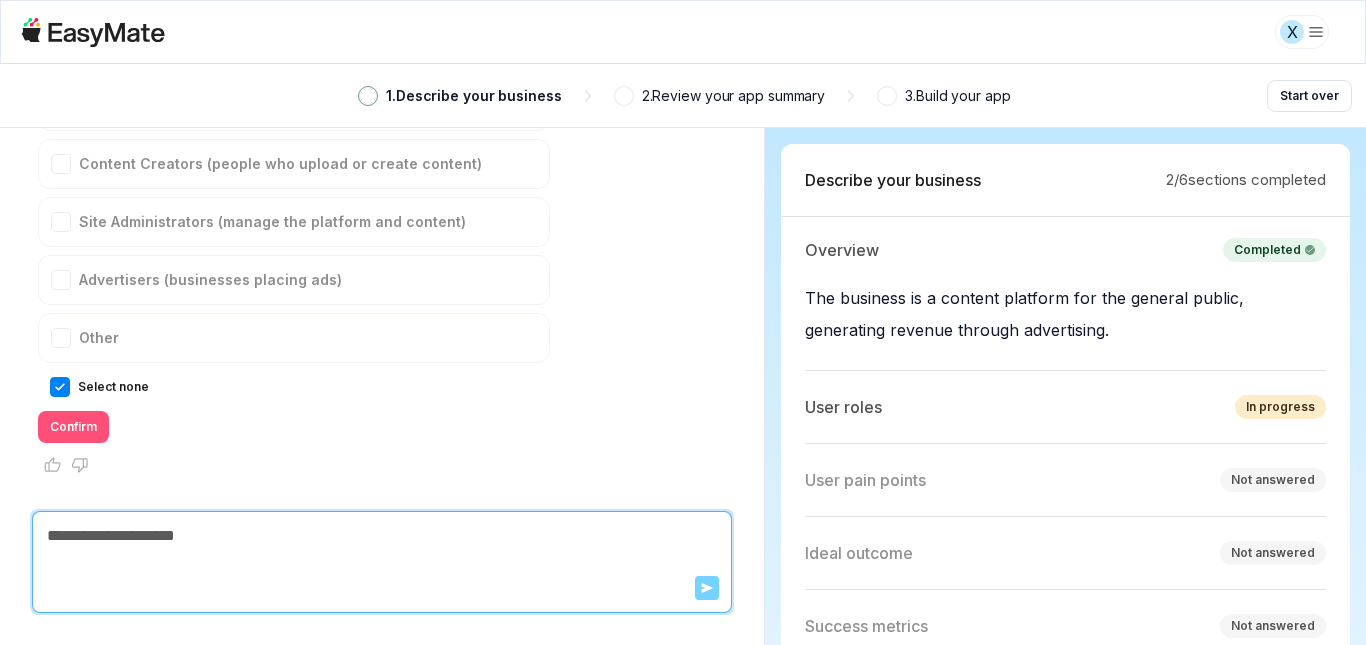 click on "Confirm" at bounding box center (73, 427) 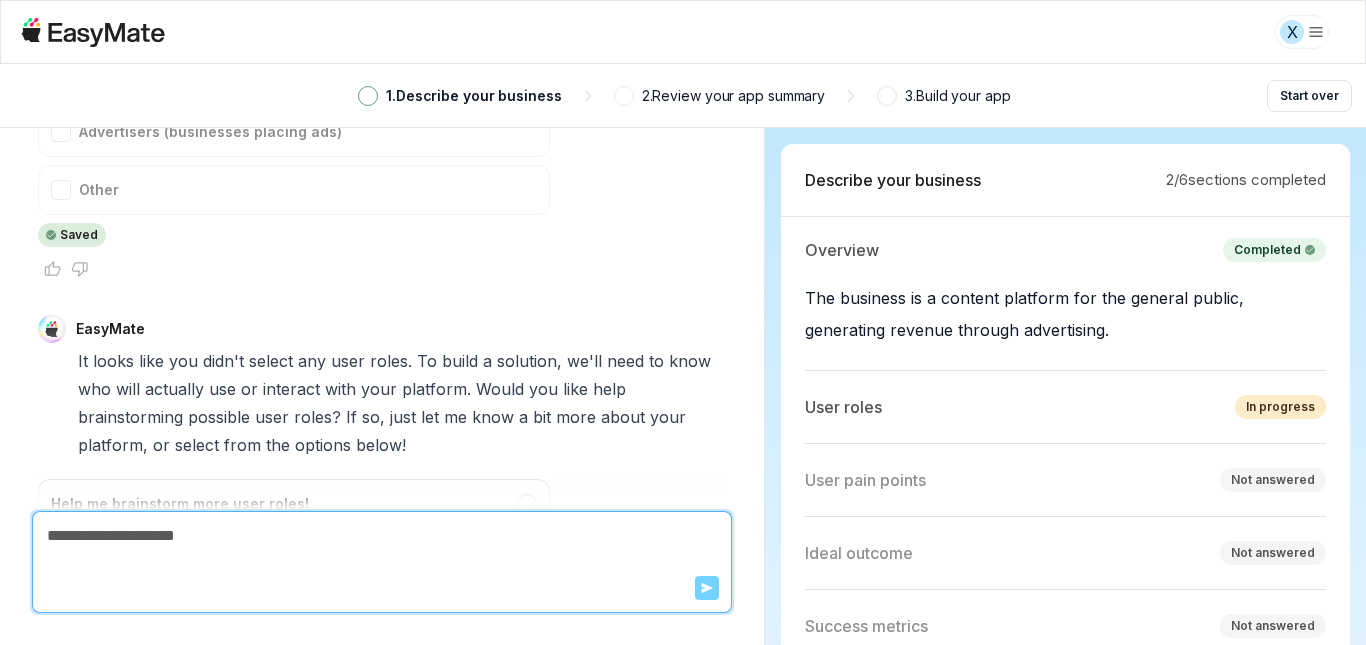 scroll, scrollTop: 3499, scrollLeft: 0, axis: vertical 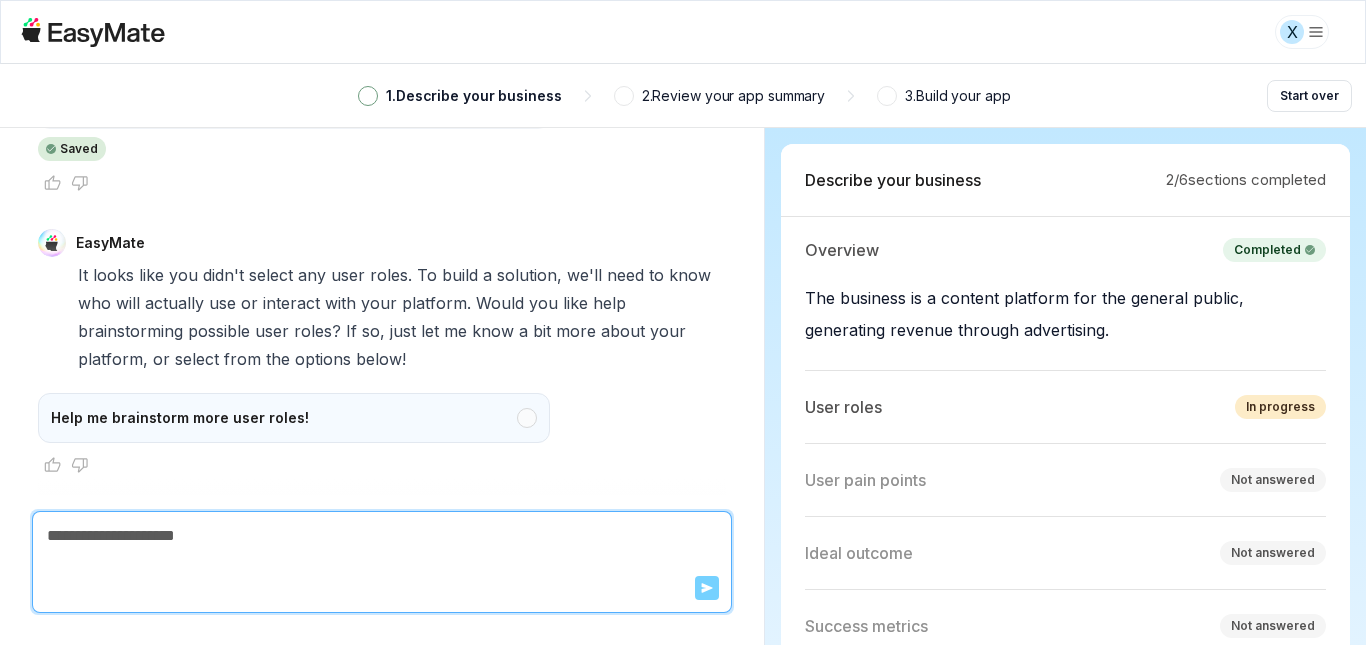 click on "Help me brainstorm more user roles!" at bounding box center [294, 418] 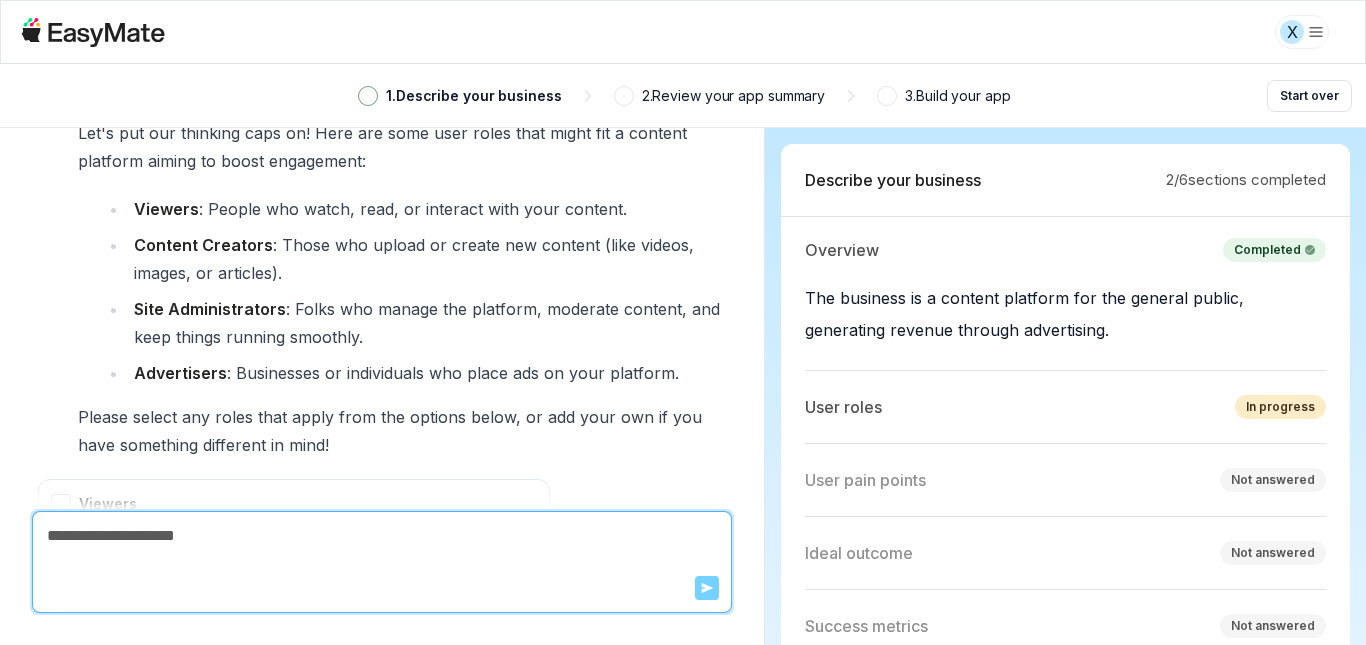 scroll, scrollTop: 4321, scrollLeft: 0, axis: vertical 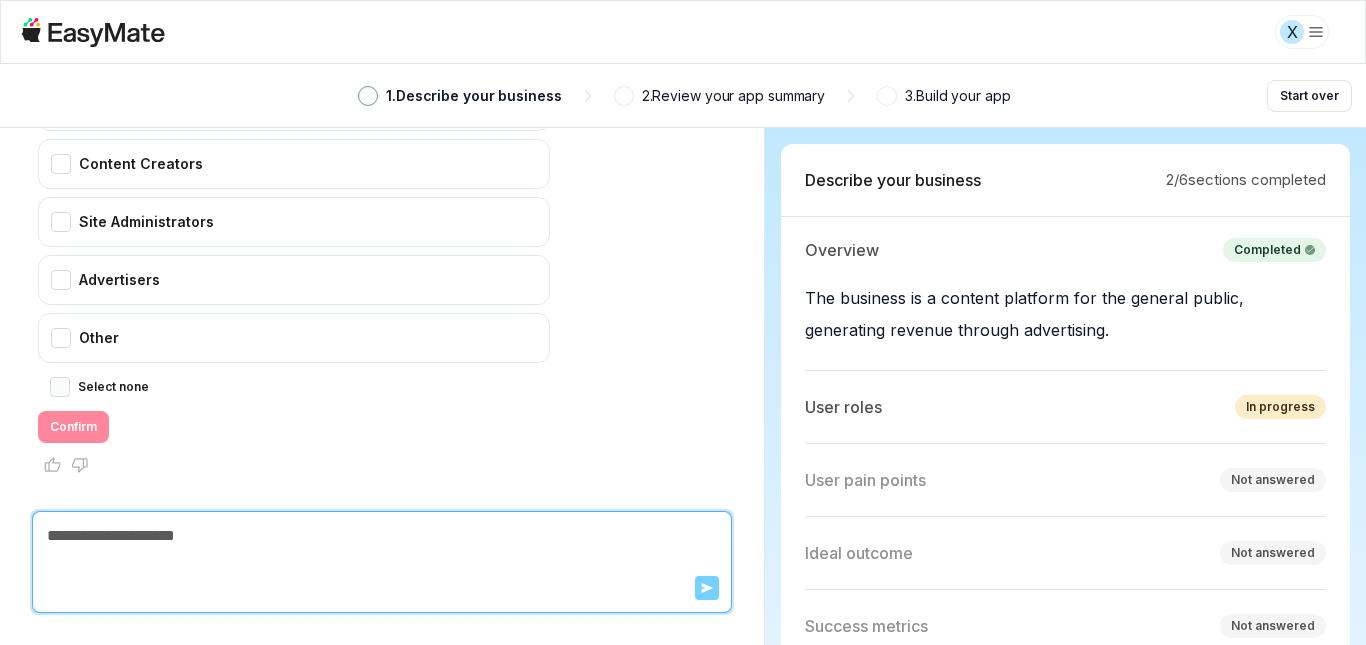 click on "Select none" at bounding box center (60, 387) 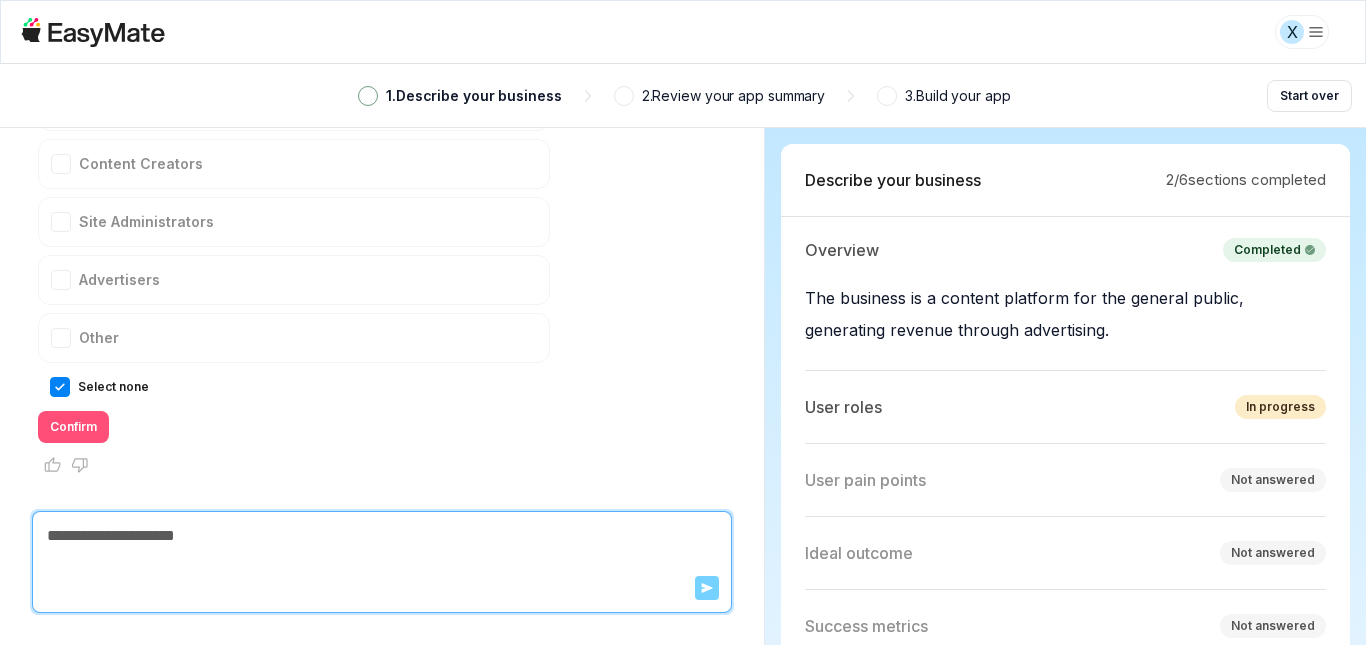 click on "Confirm" at bounding box center (73, 427) 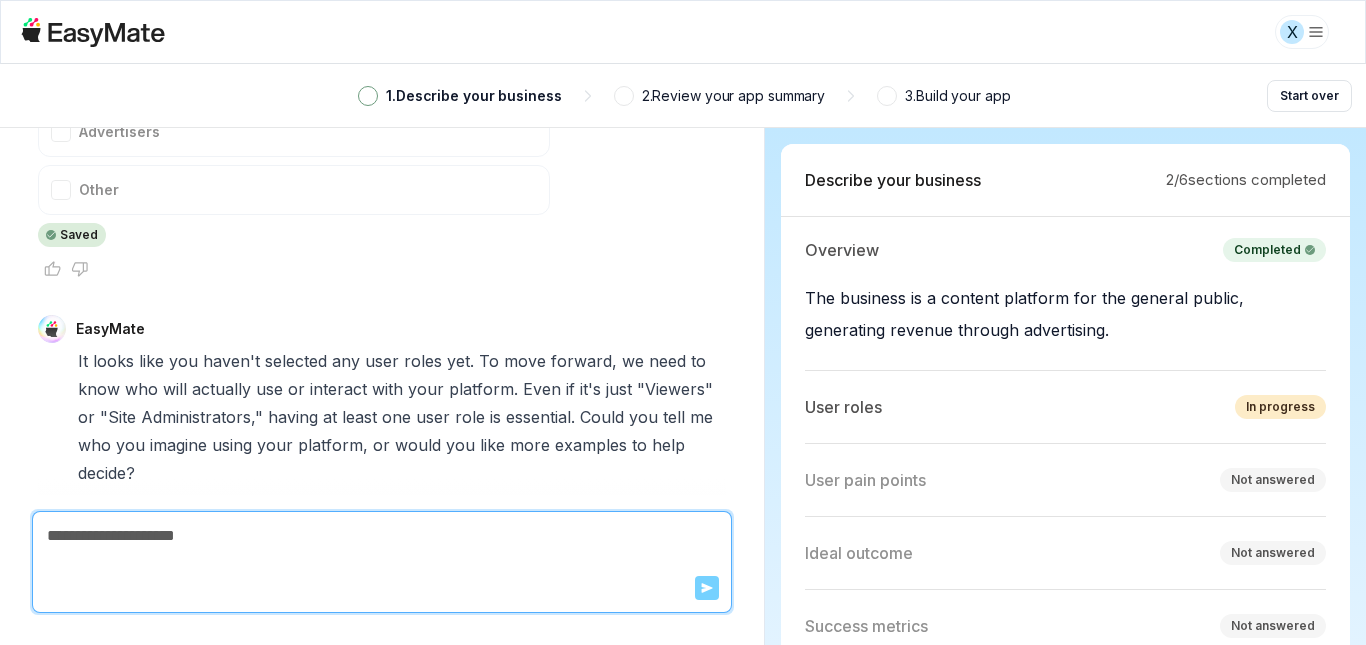 scroll, scrollTop: 4505, scrollLeft: 0, axis: vertical 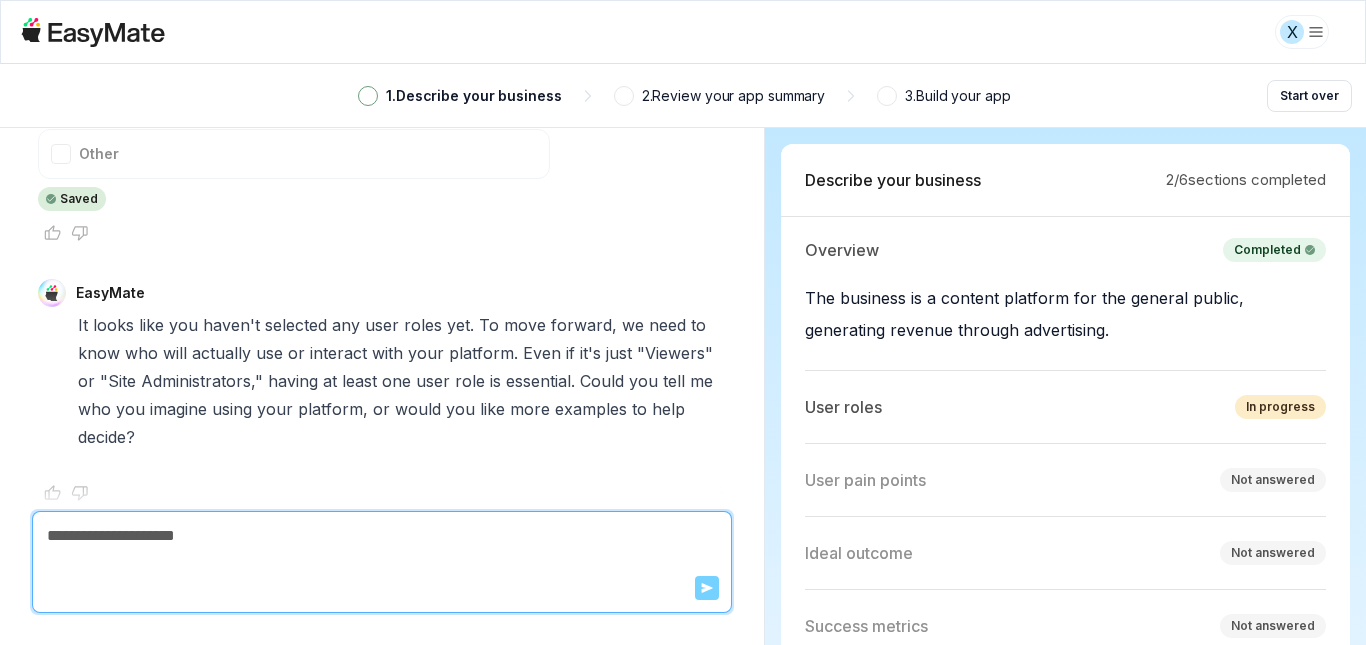 click at bounding box center [382, 536] 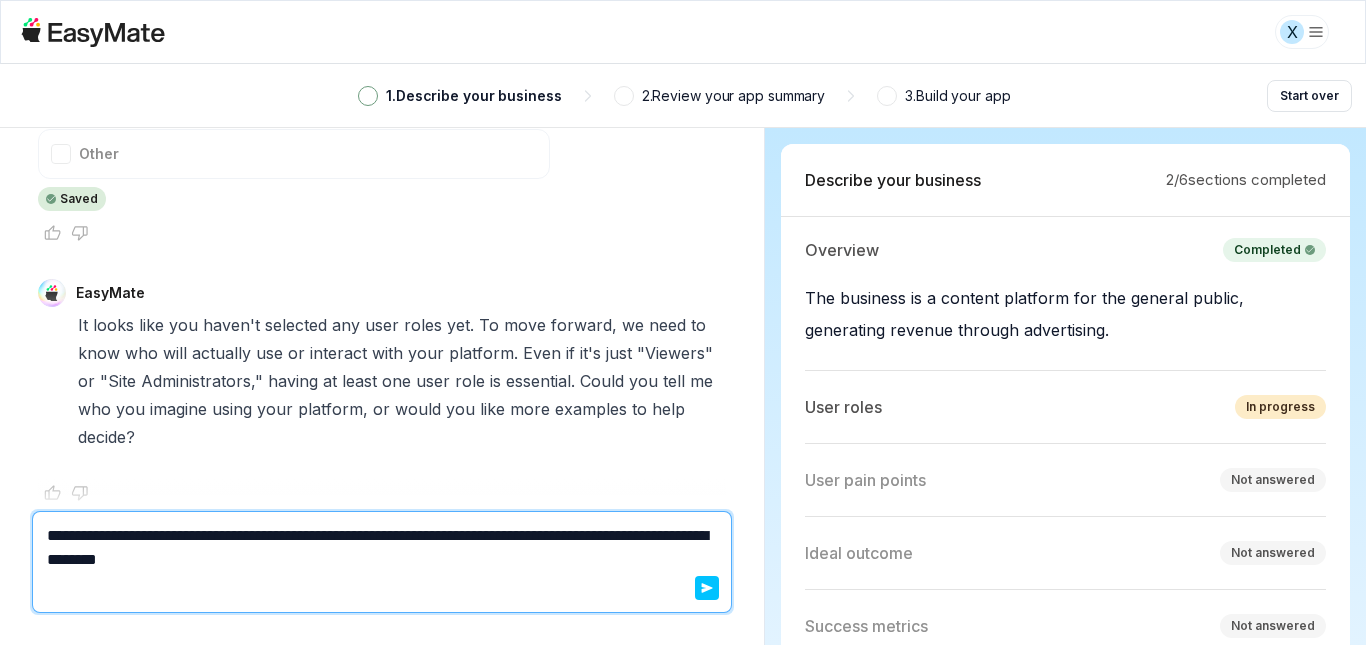 type 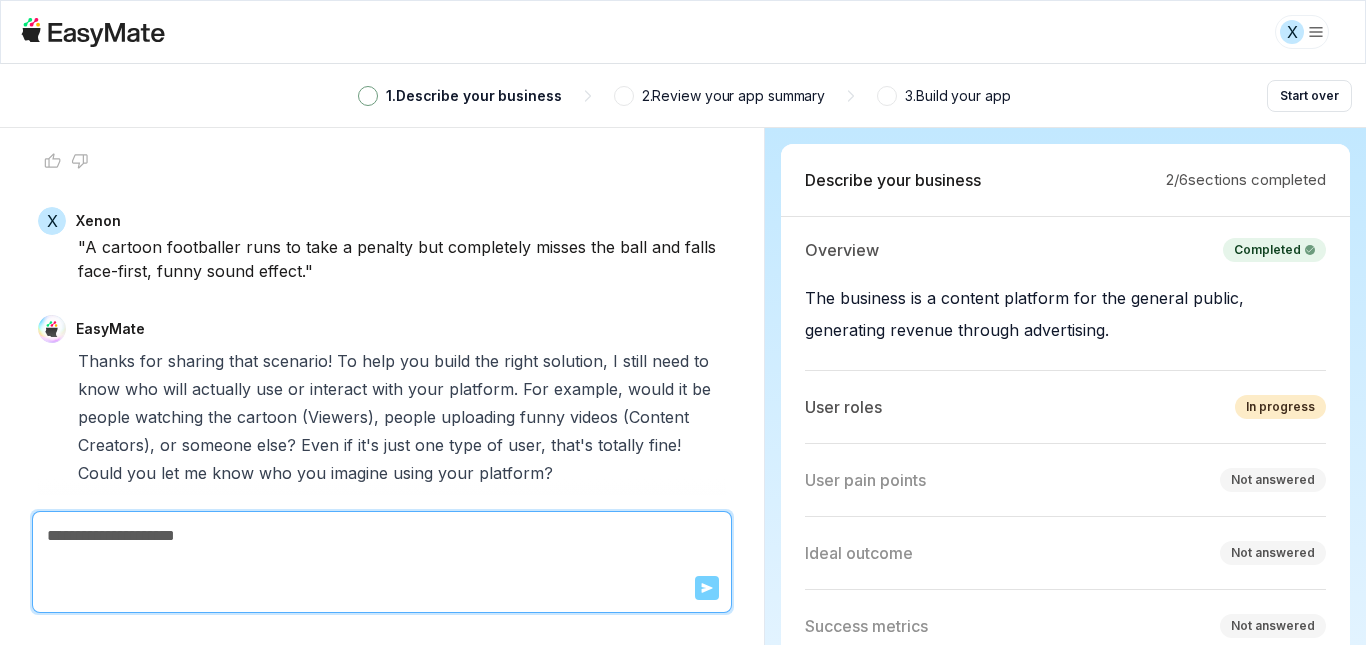 scroll, scrollTop: 4873, scrollLeft: 0, axis: vertical 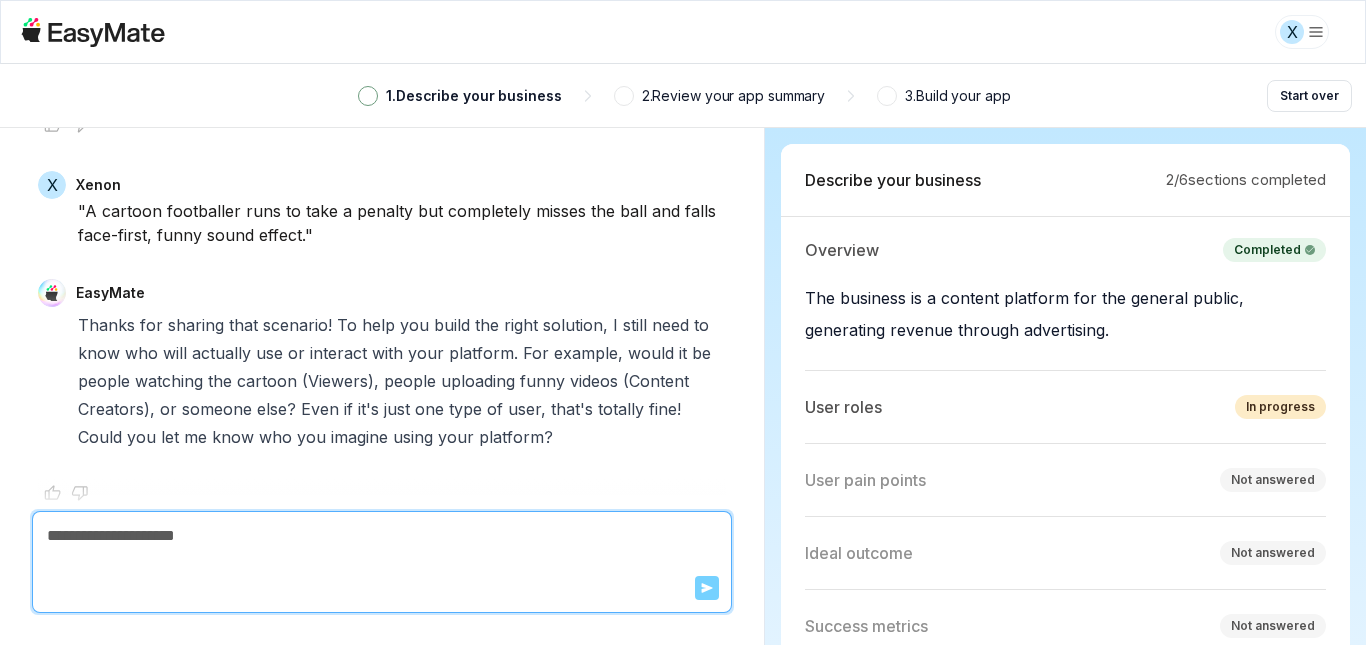 click at bounding box center (382, 536) 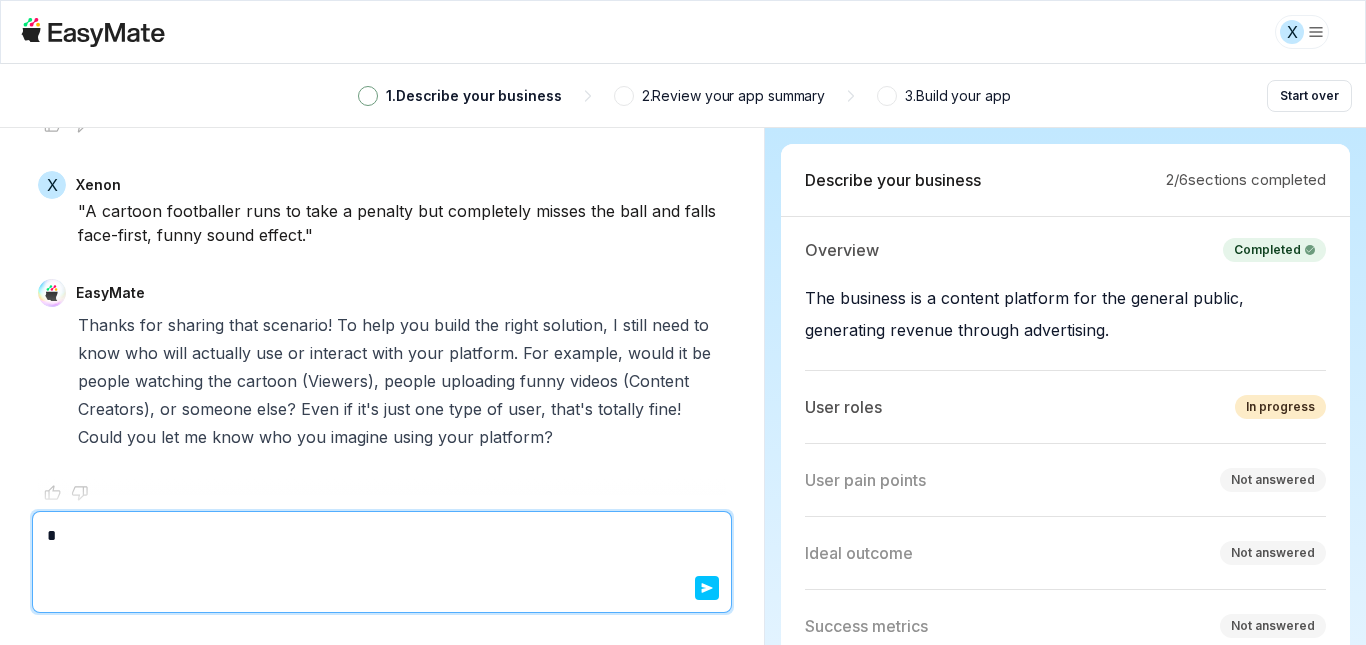 type on "*" 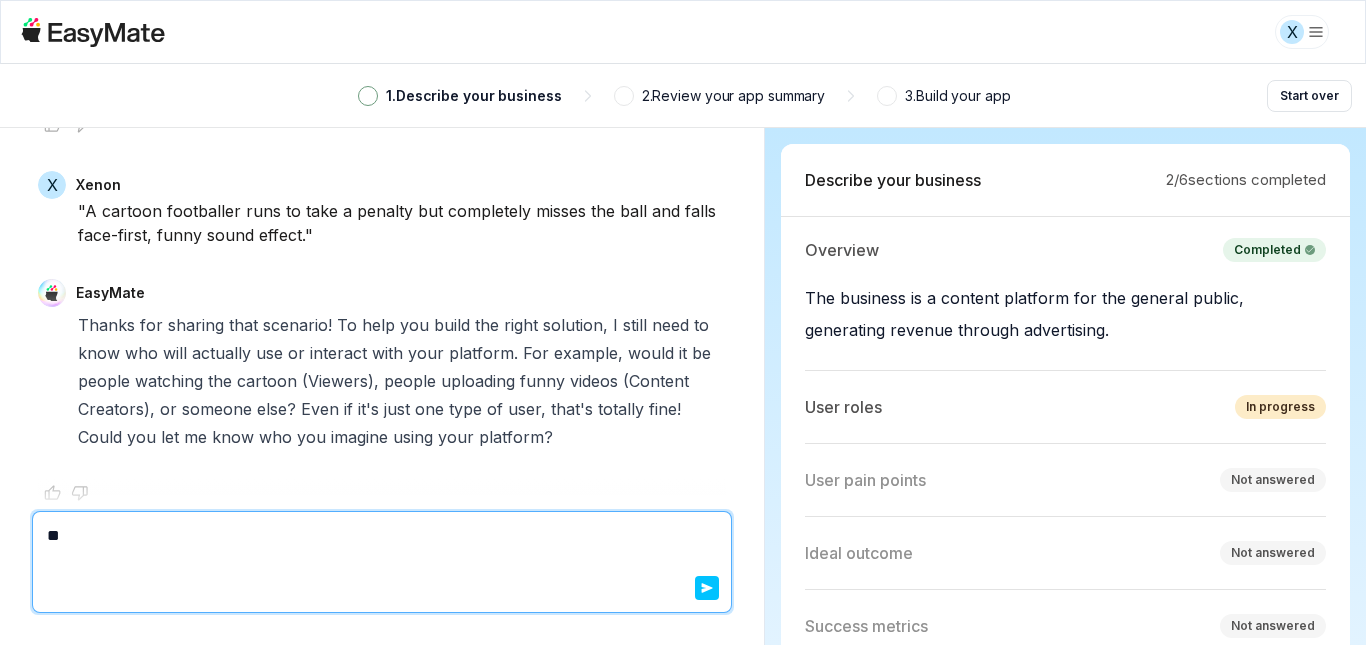 type 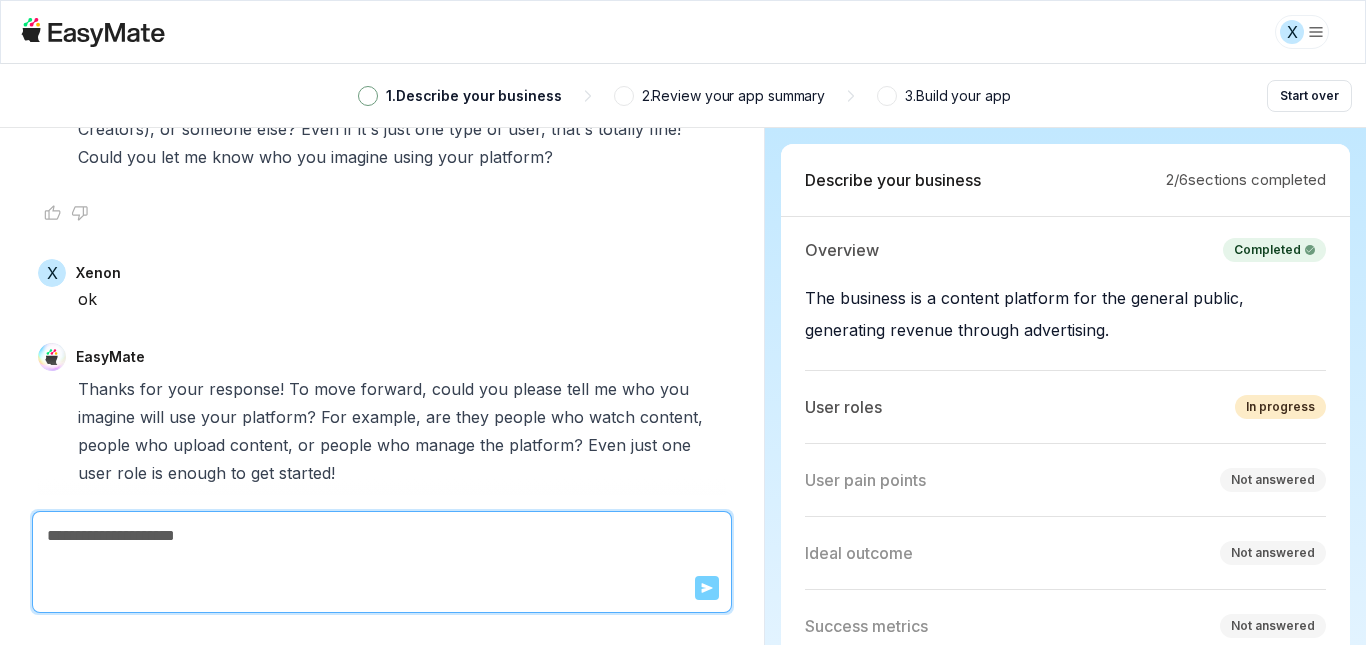 scroll, scrollTop: 5189, scrollLeft: 0, axis: vertical 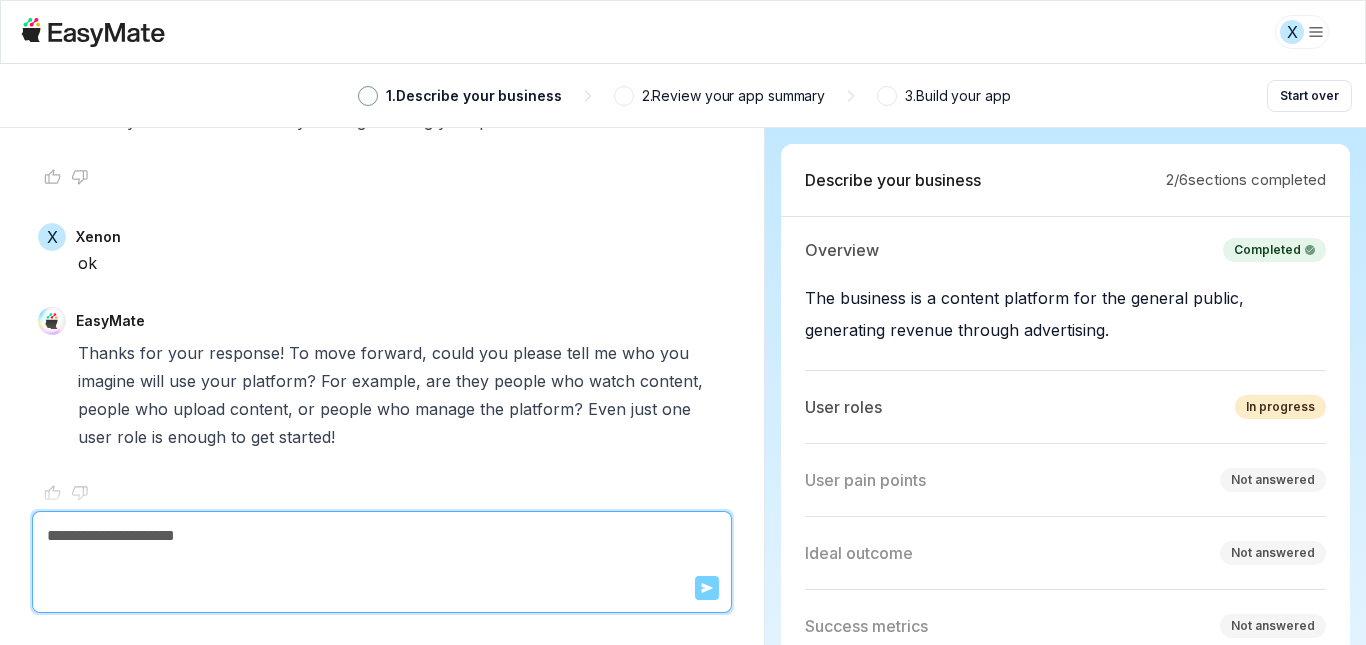 type on "*" 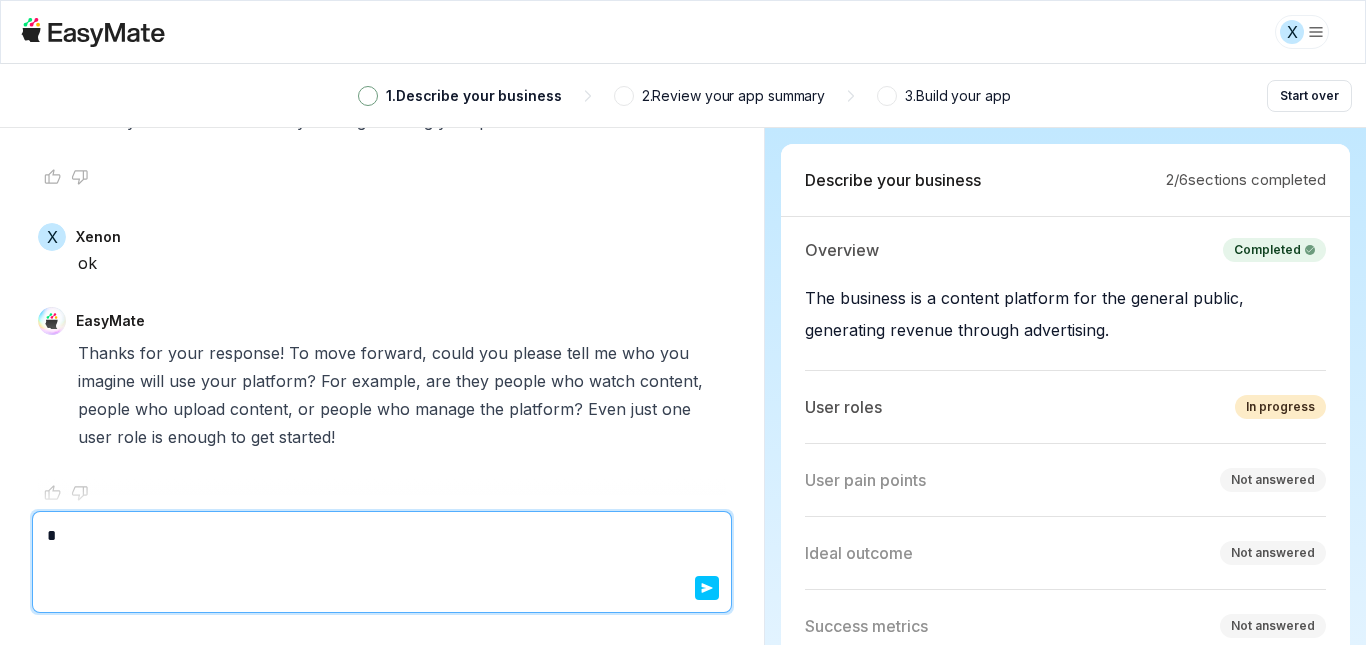 type on "*" 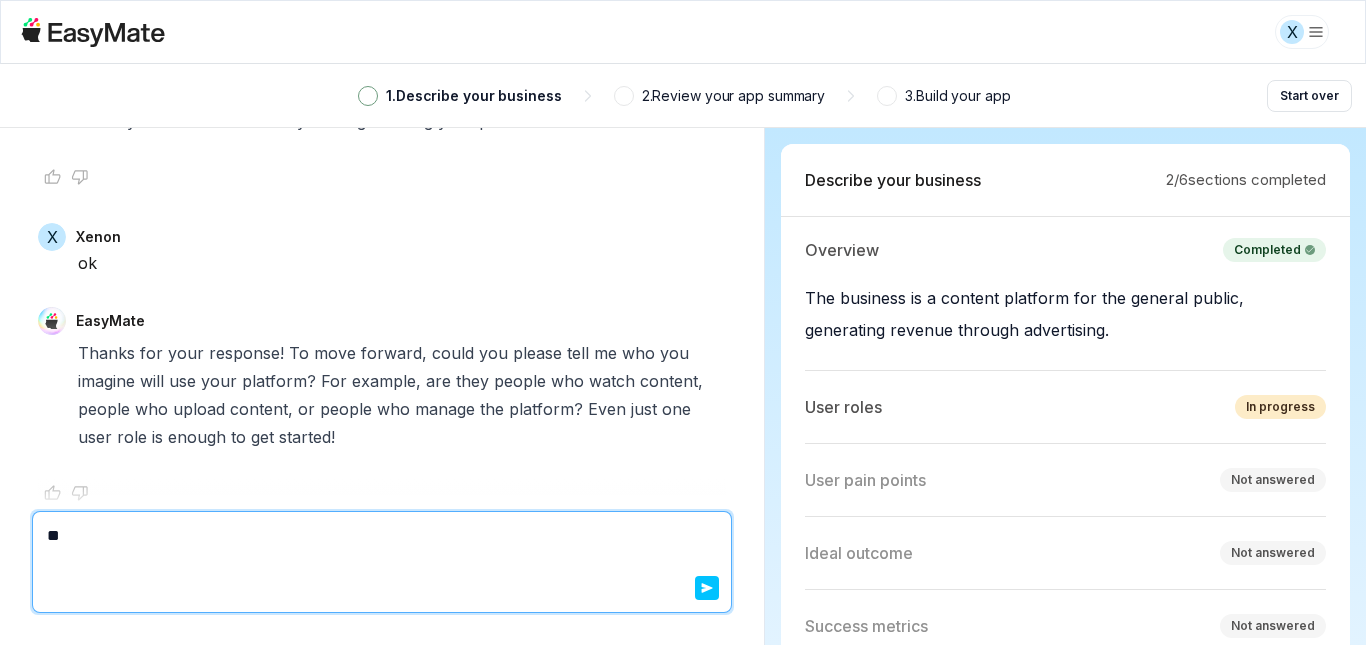 type 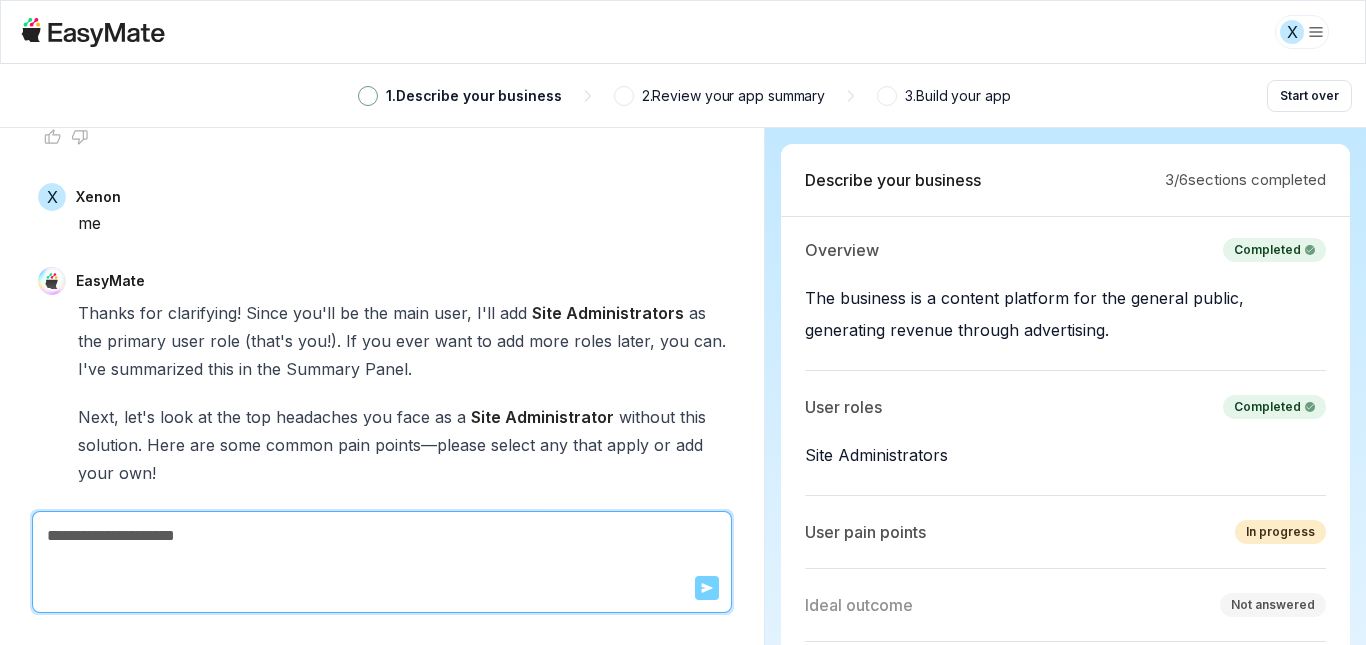 scroll, scrollTop: 6001, scrollLeft: 0, axis: vertical 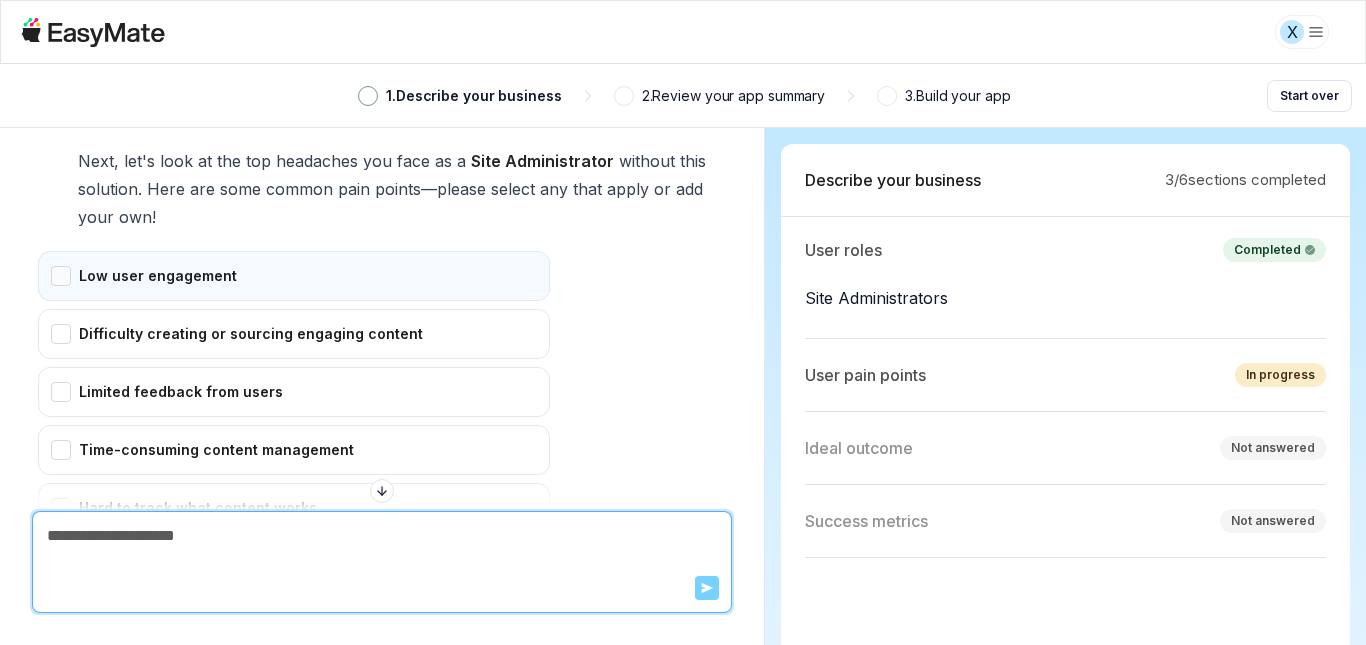 click on "Low user engagement" at bounding box center [294, 276] 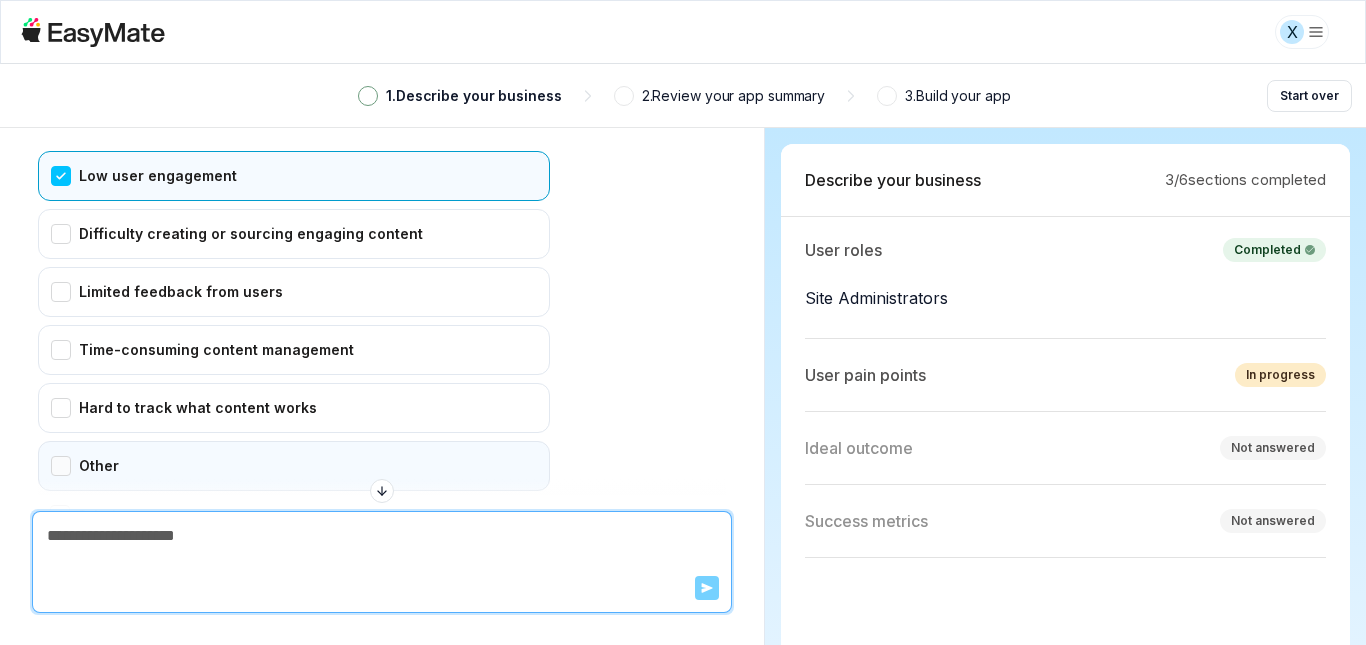 scroll, scrollTop: 6001, scrollLeft: 0, axis: vertical 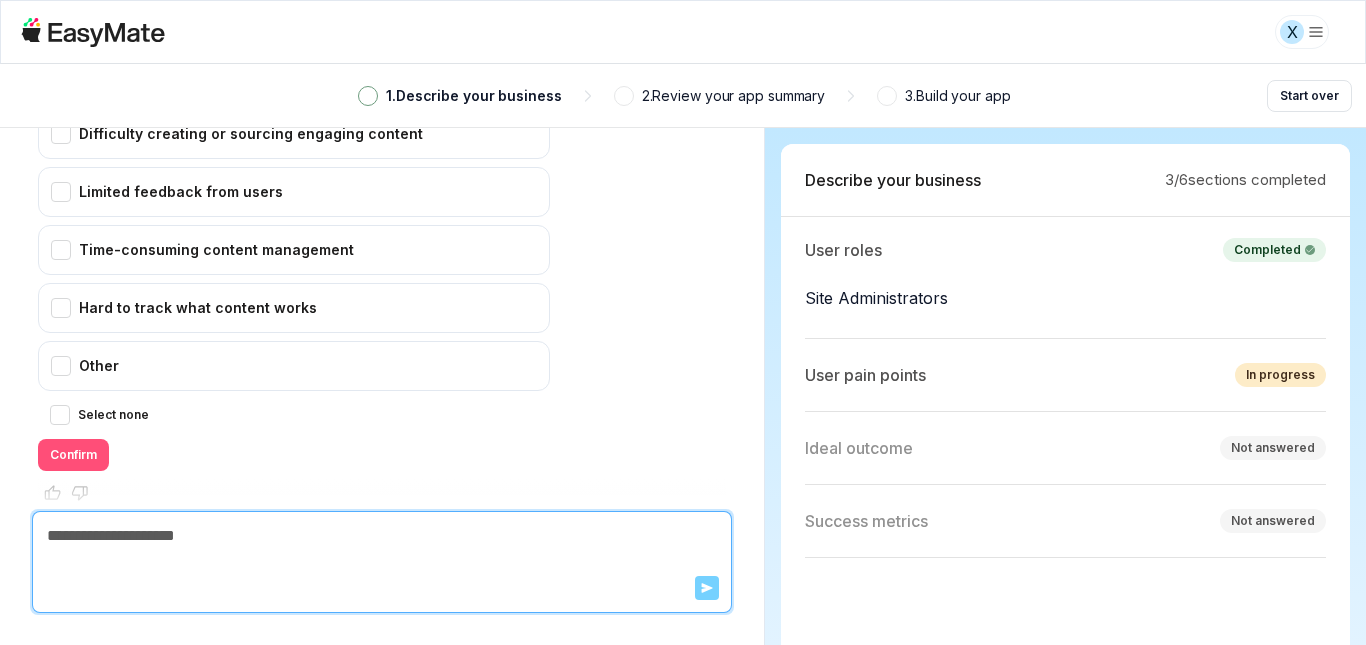 click on "Confirm" at bounding box center [73, 455] 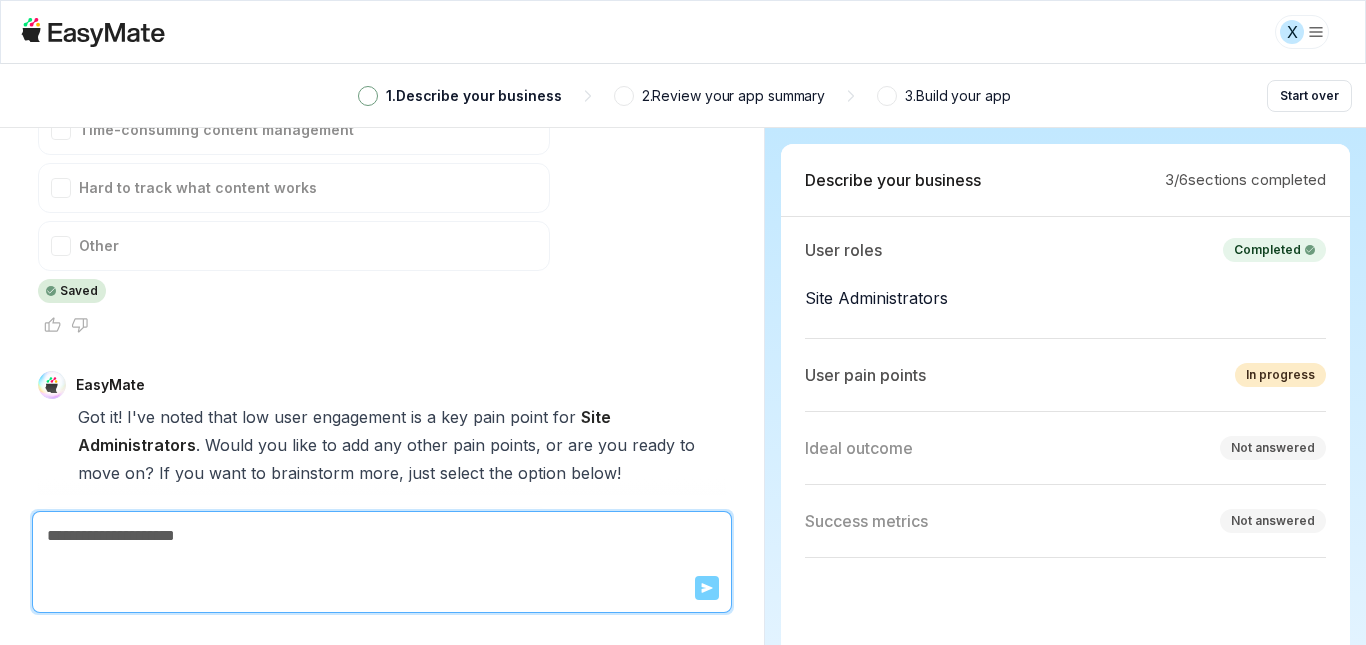scroll, scrollTop: 6265, scrollLeft: 0, axis: vertical 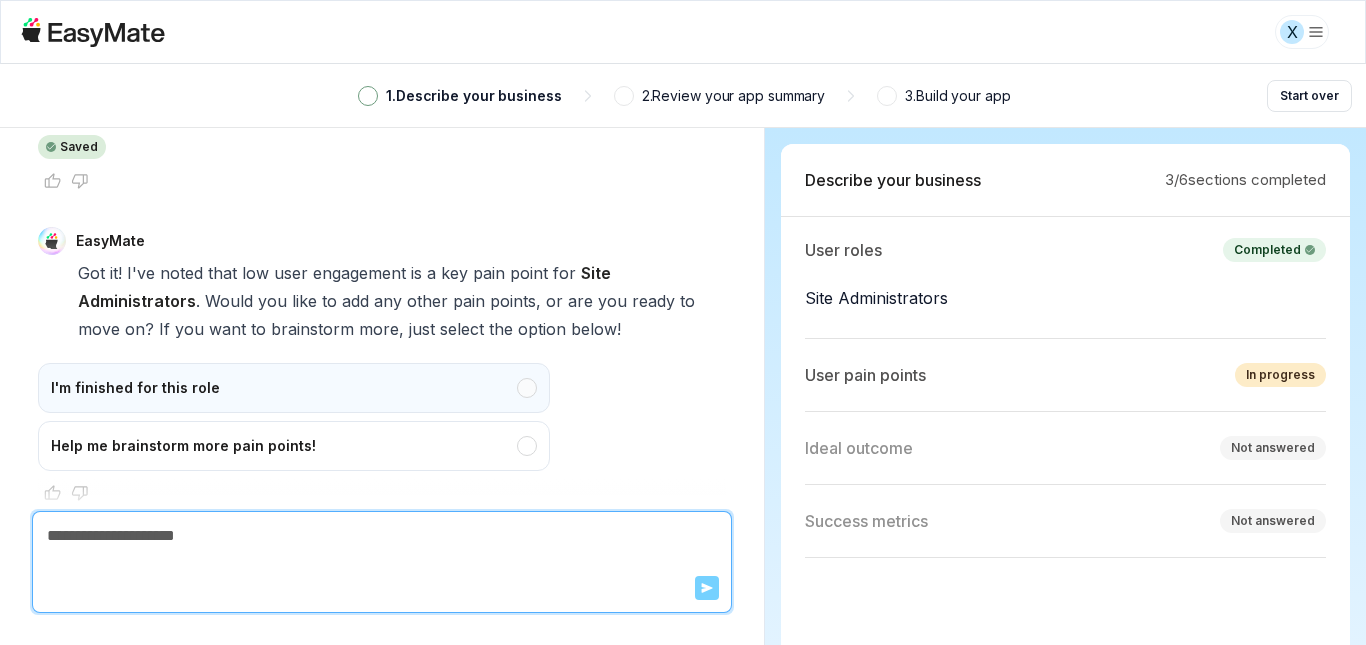 click on "I'm finished for this role" at bounding box center [294, 388] 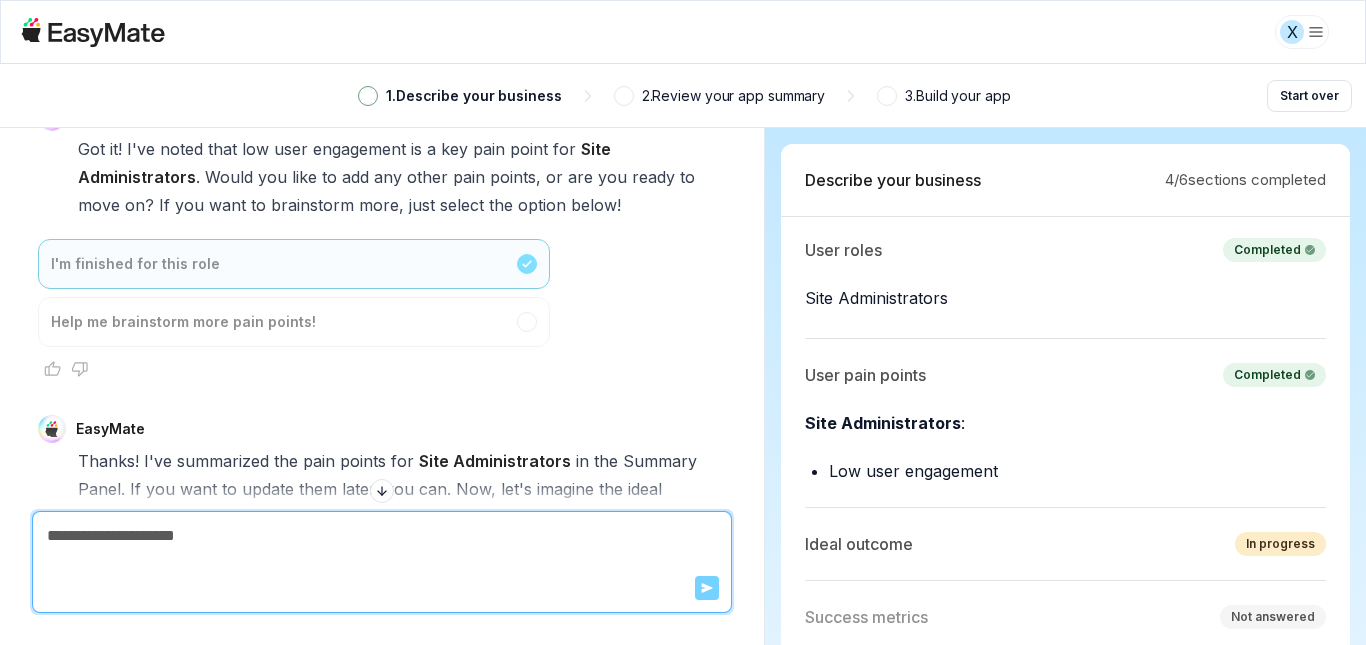 scroll, scrollTop: 6635, scrollLeft: 0, axis: vertical 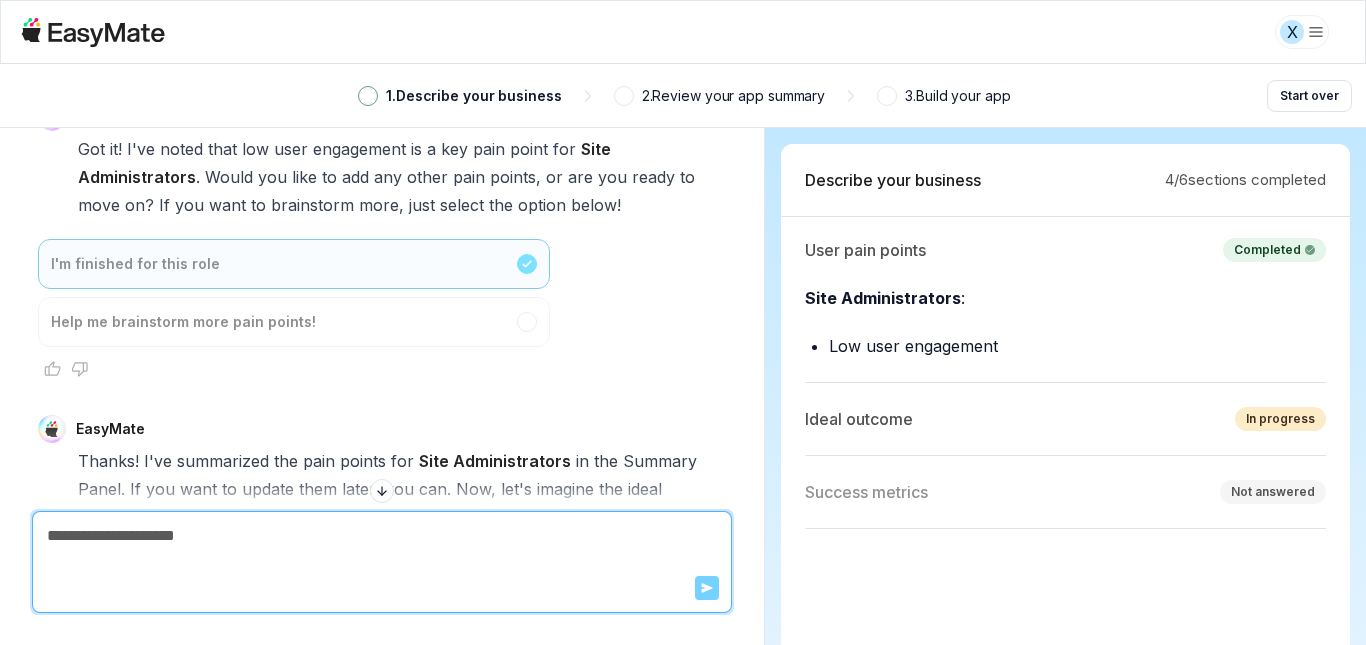 type on "*" 